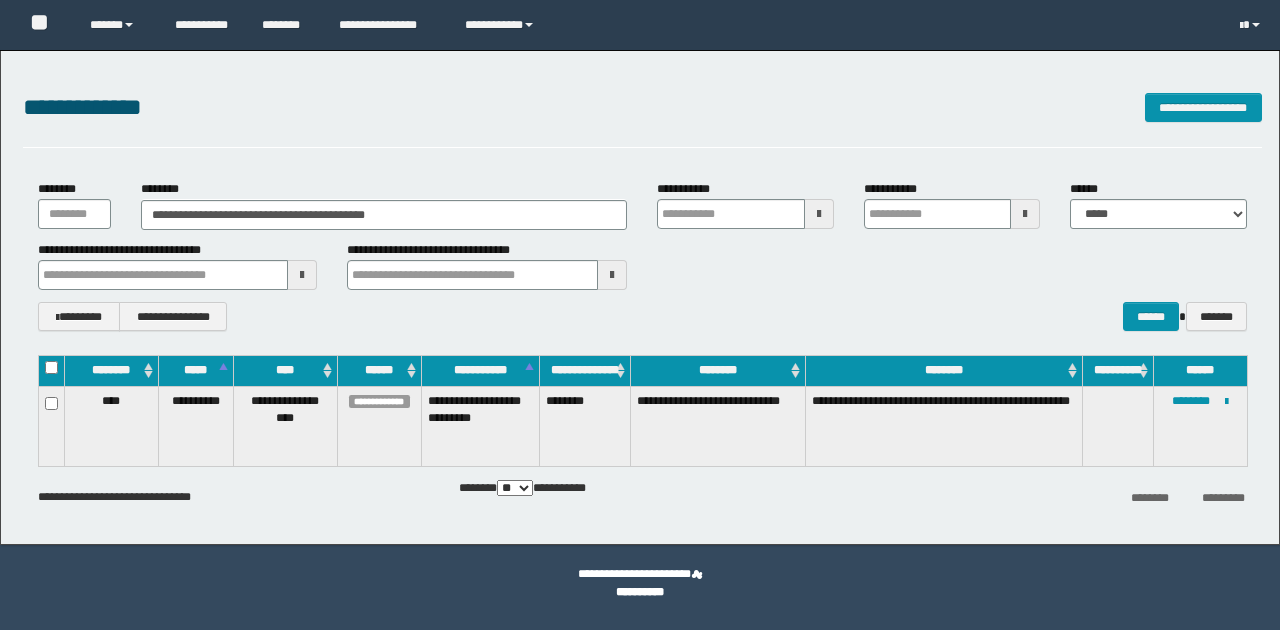 scroll, scrollTop: 0, scrollLeft: 0, axis: both 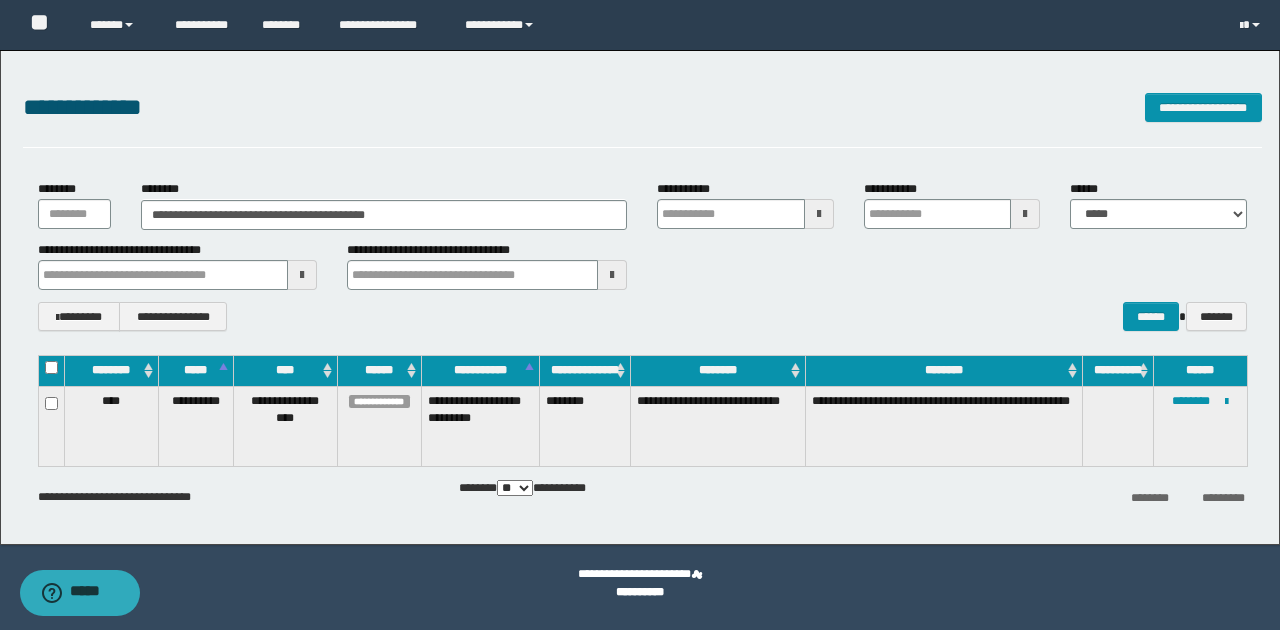 click on "**********" at bounding box center [642, 255] 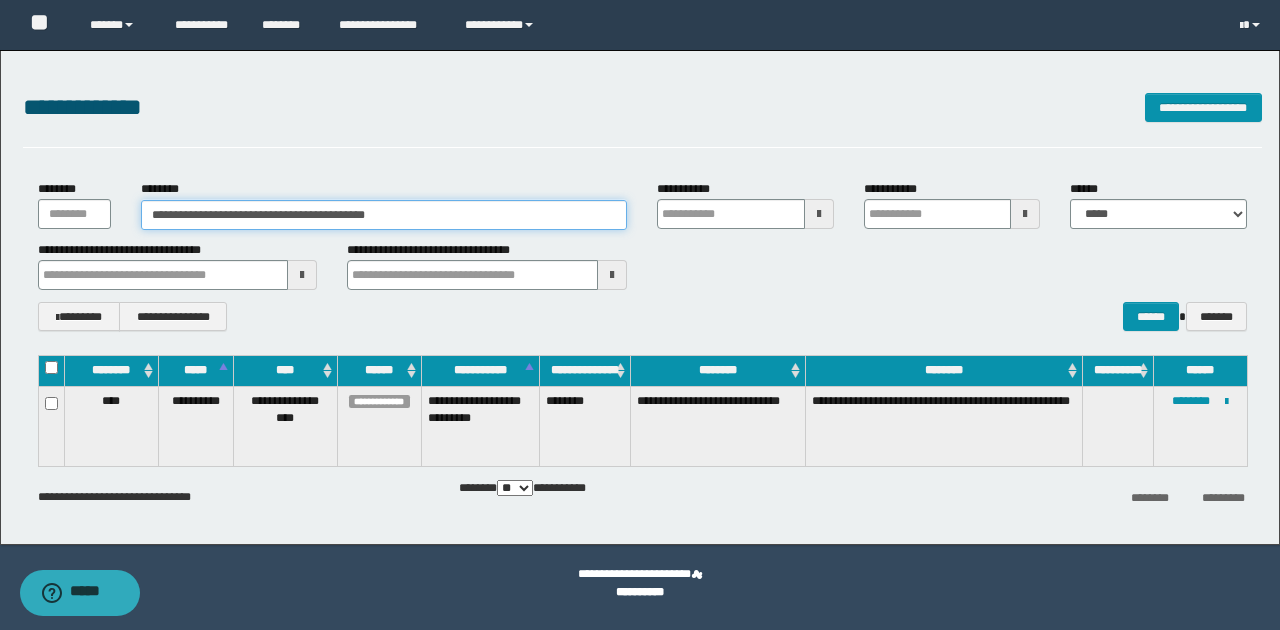 drag, startPoint x: 150, startPoint y: 214, endPoint x: 479, endPoint y: 212, distance: 329.00607 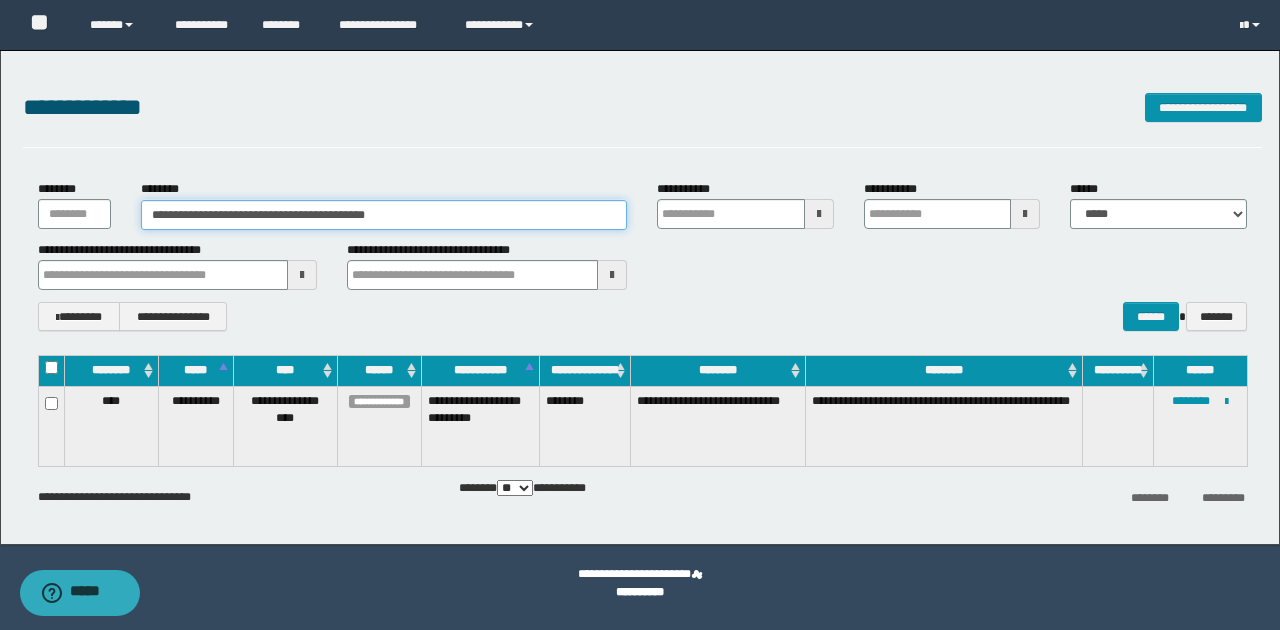 paste 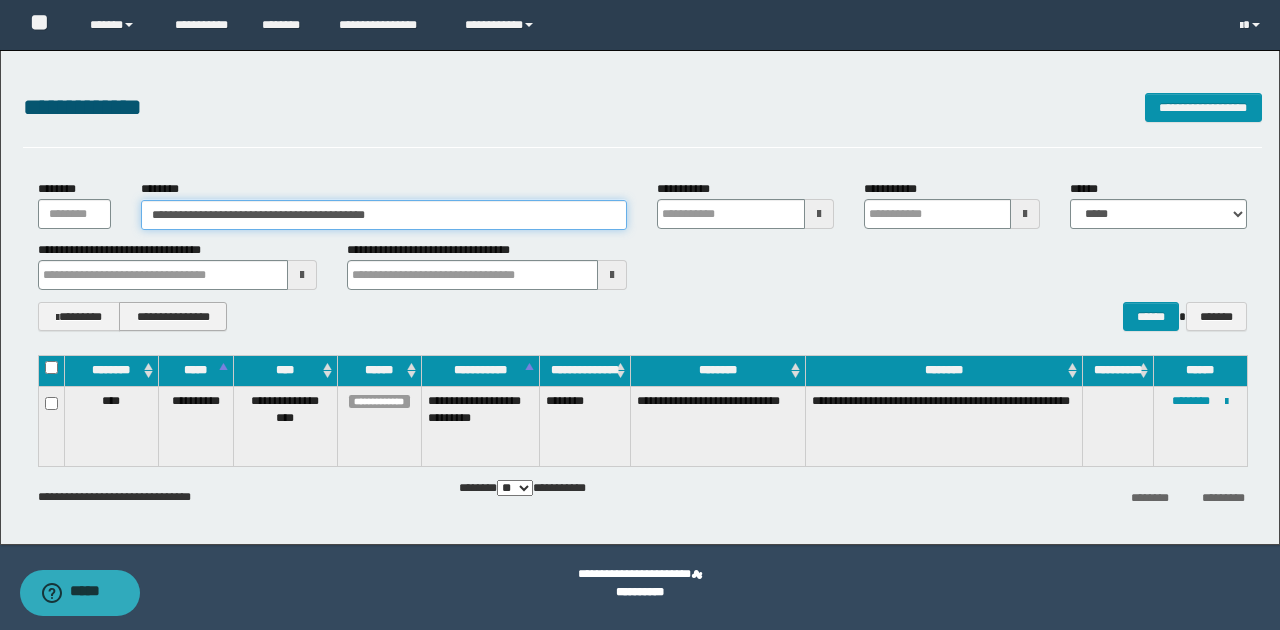 type on "**********" 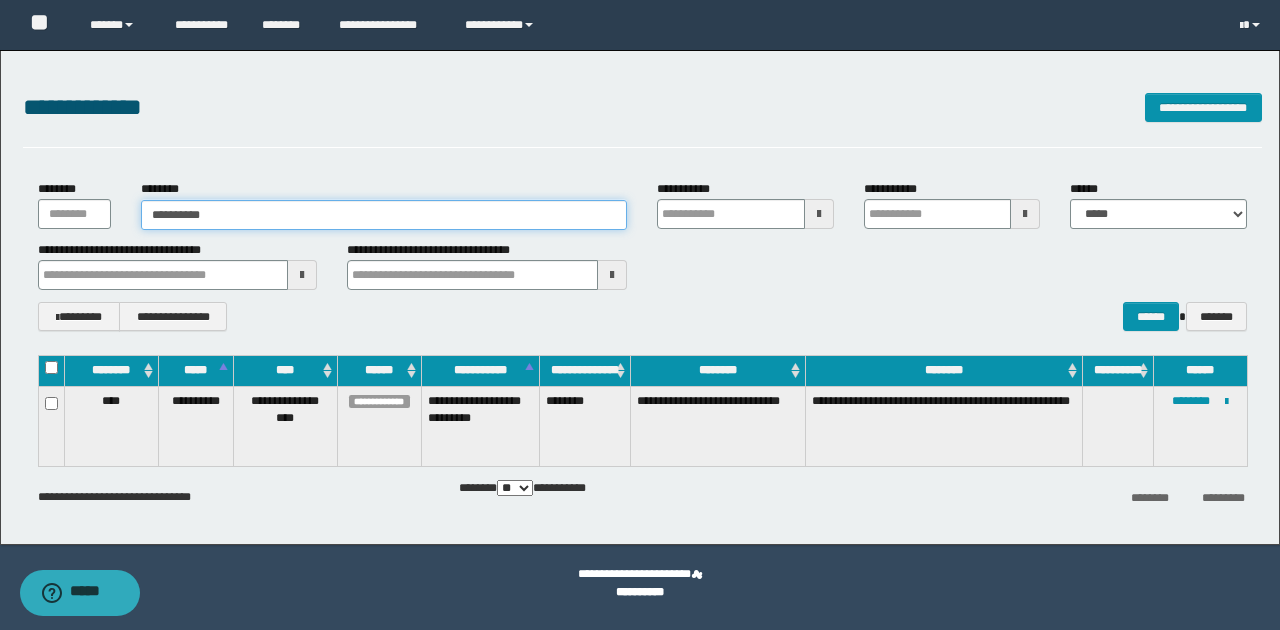 type on "**********" 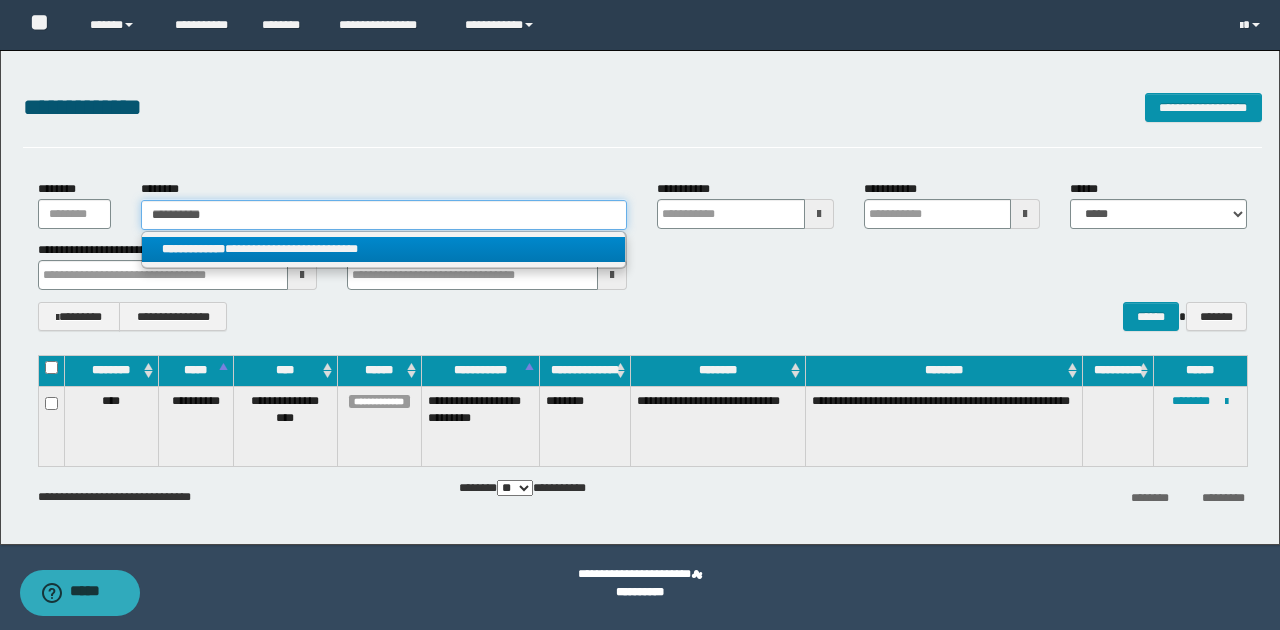 type on "**********" 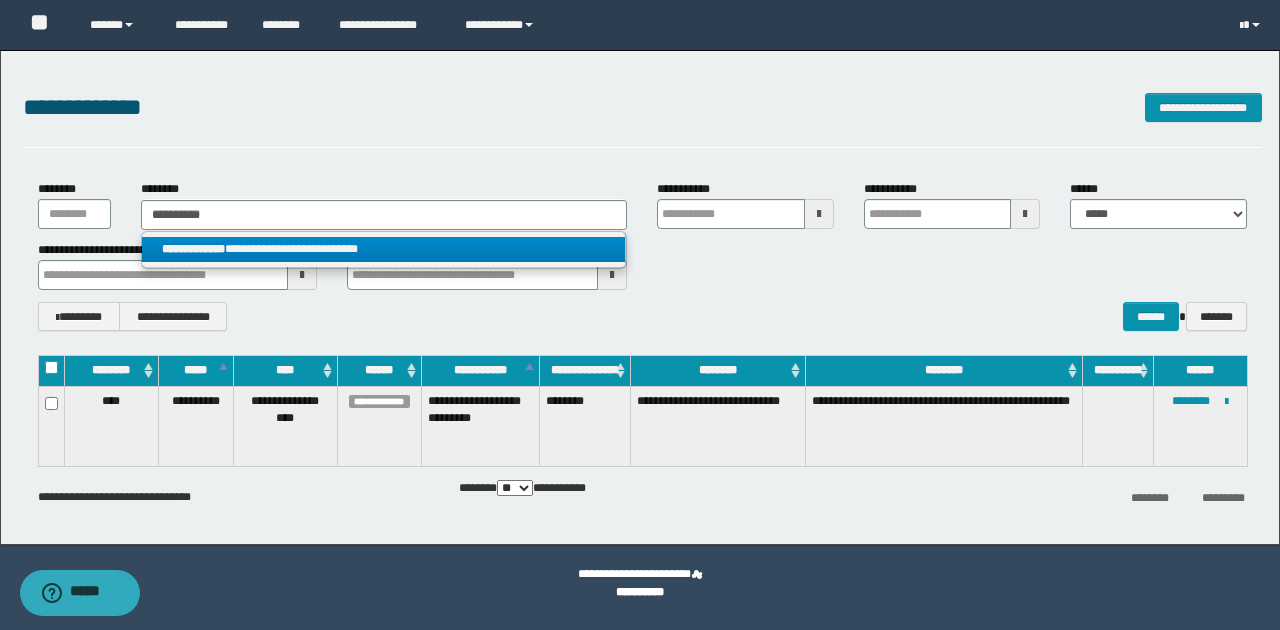 click on "**********" at bounding box center (384, 249) 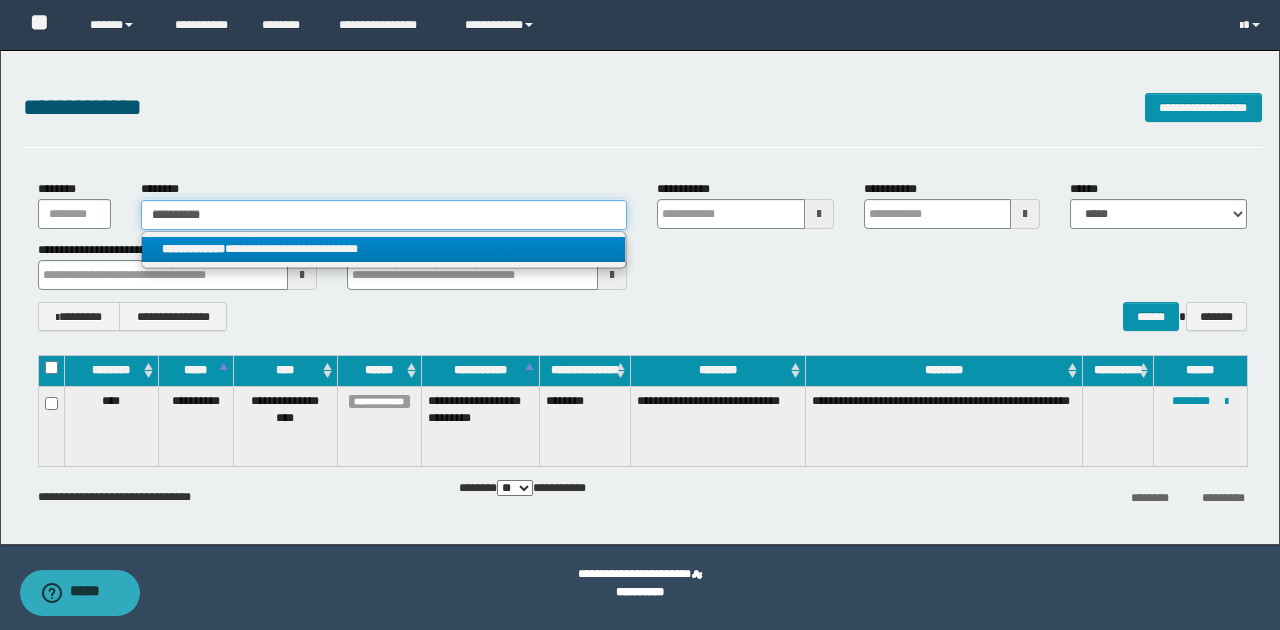 type 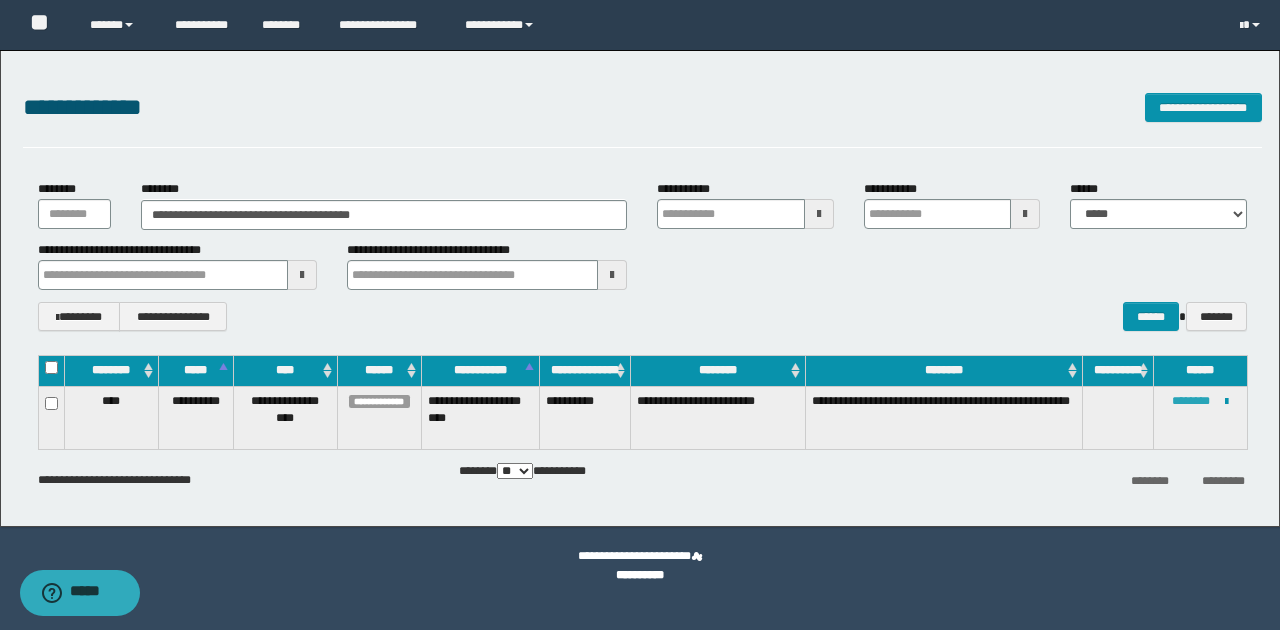 click on "********" at bounding box center [1191, 401] 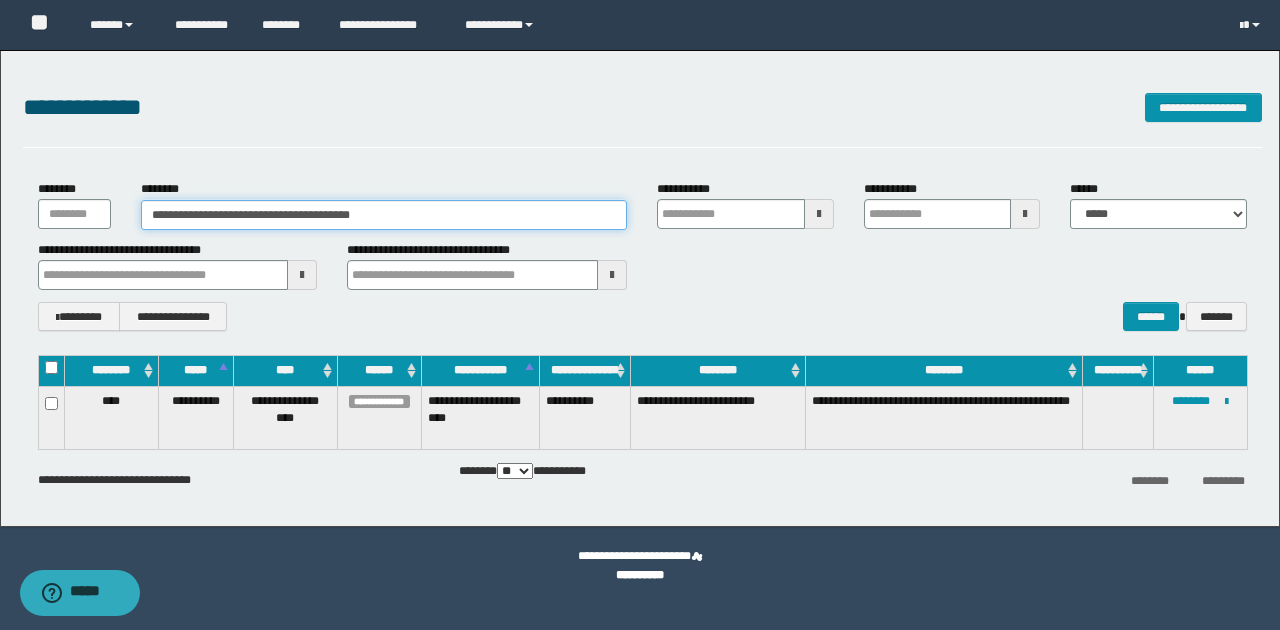 drag, startPoint x: 148, startPoint y: 214, endPoint x: 567, endPoint y: 210, distance: 419.0191 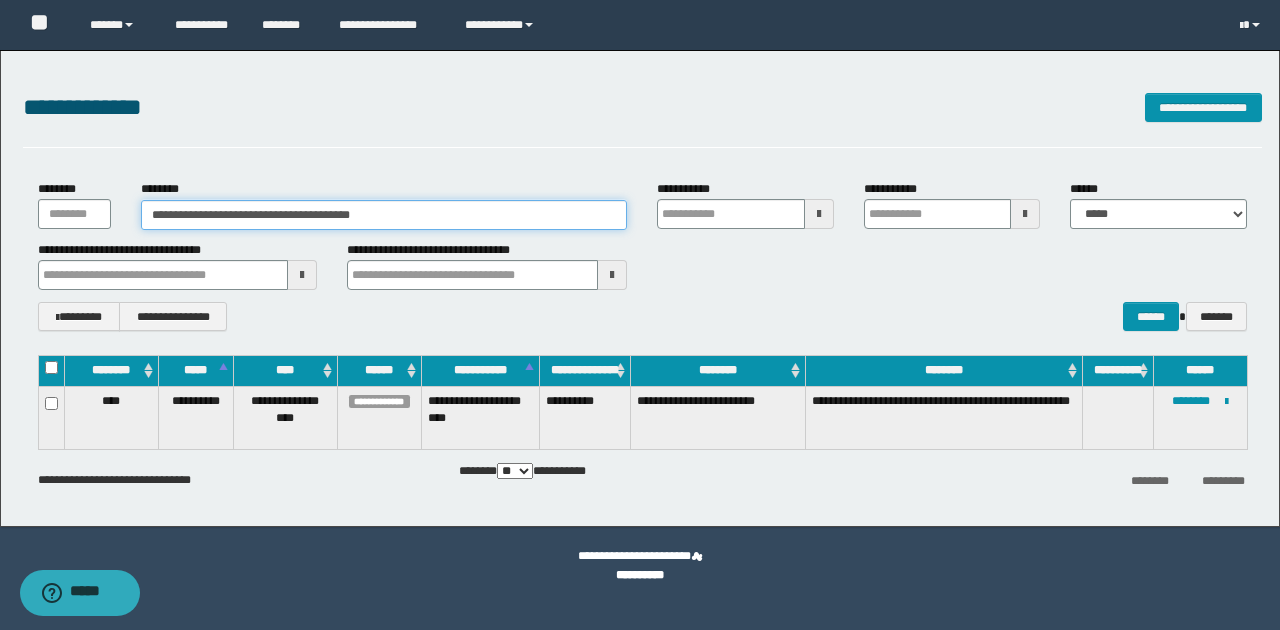 paste 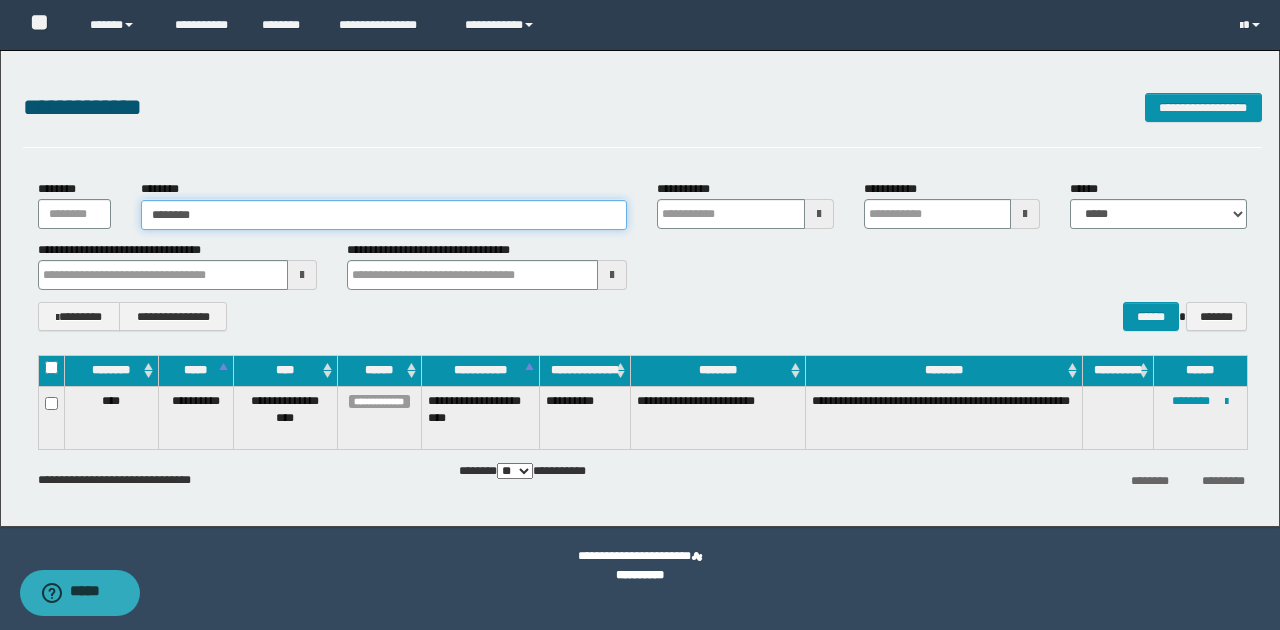 type on "********" 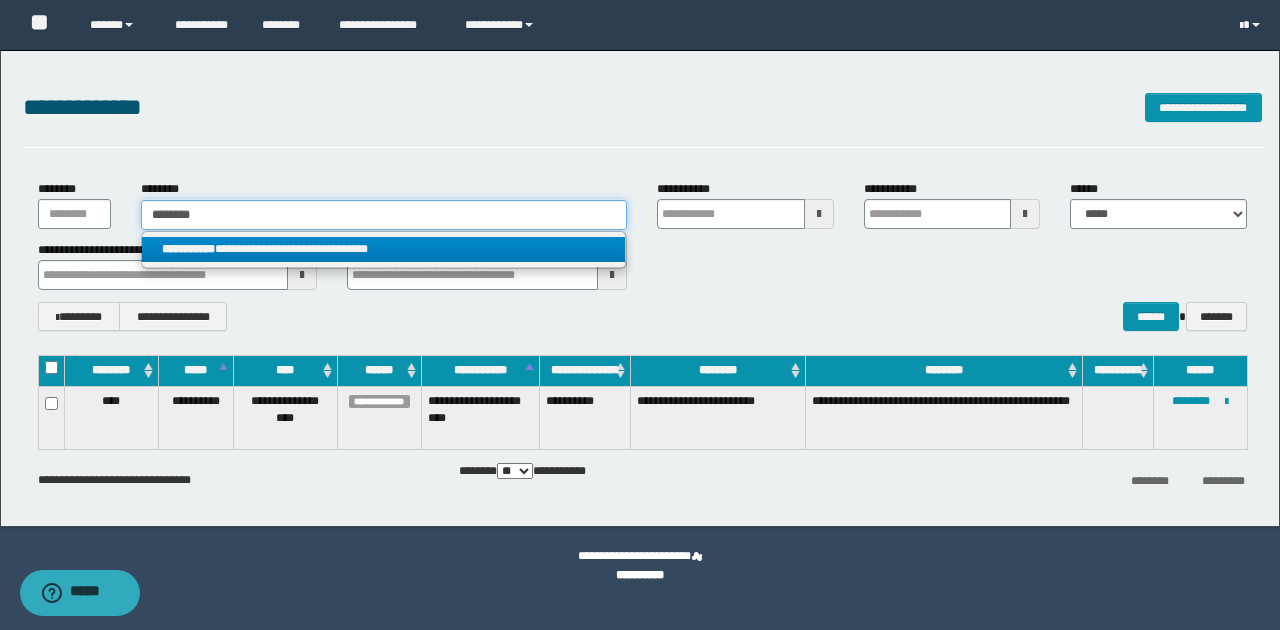 type on "********" 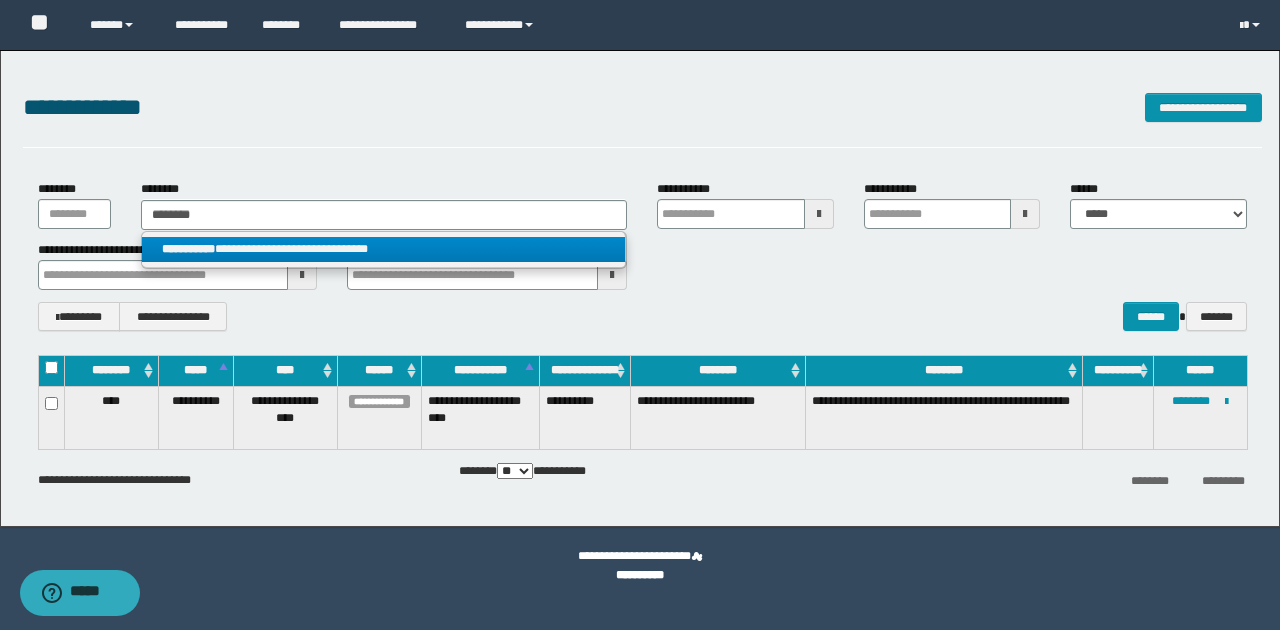 click on "**********" at bounding box center (384, 249) 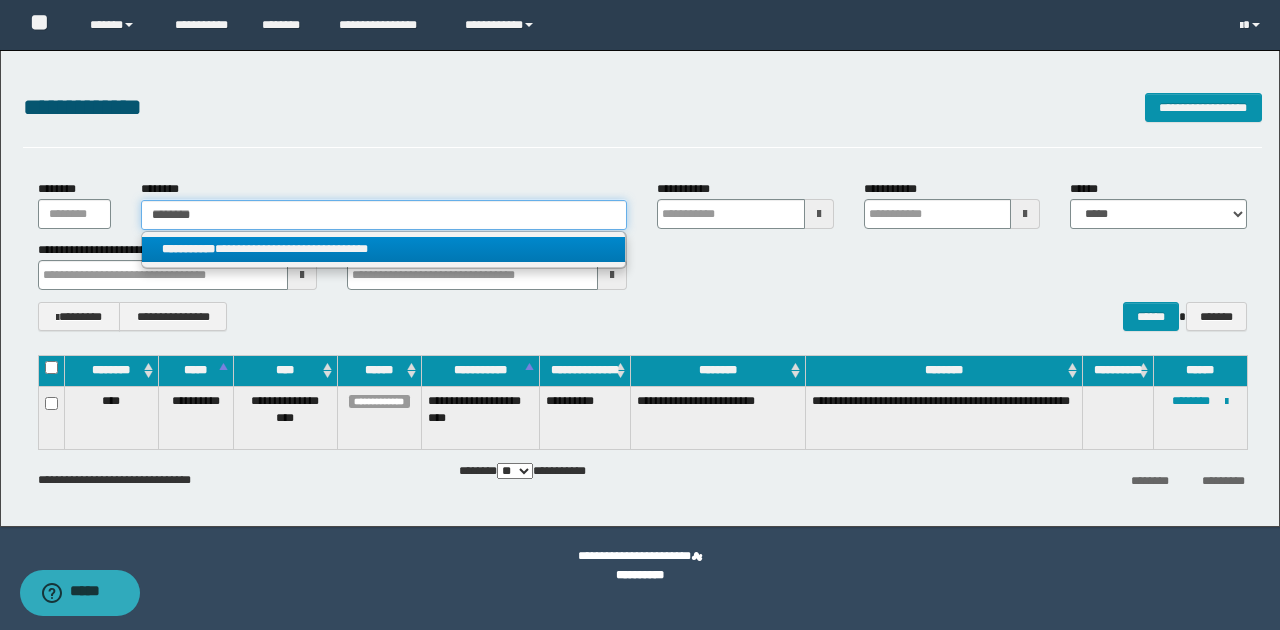 type 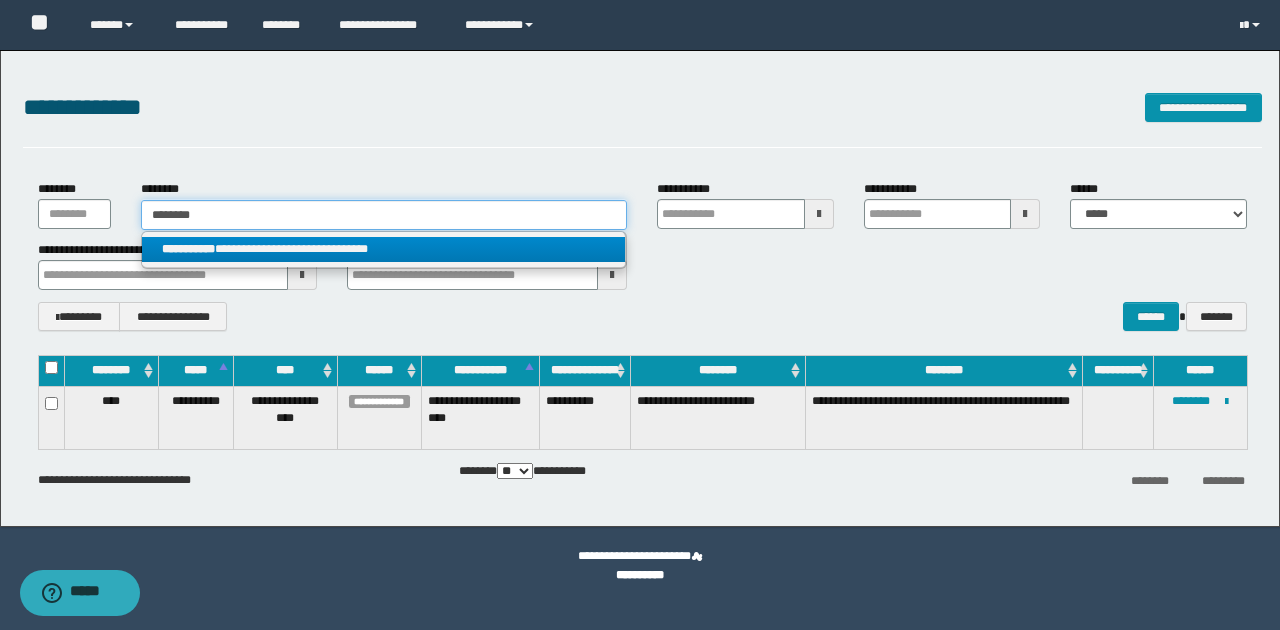 type on "**********" 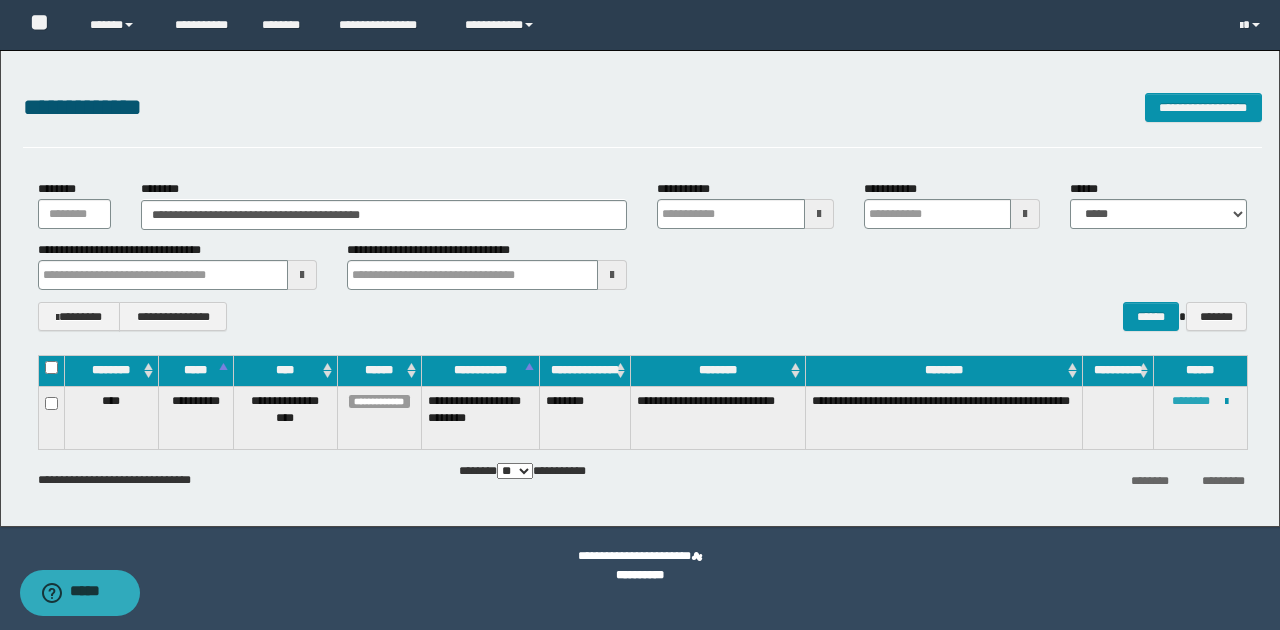 click on "********" at bounding box center [1191, 401] 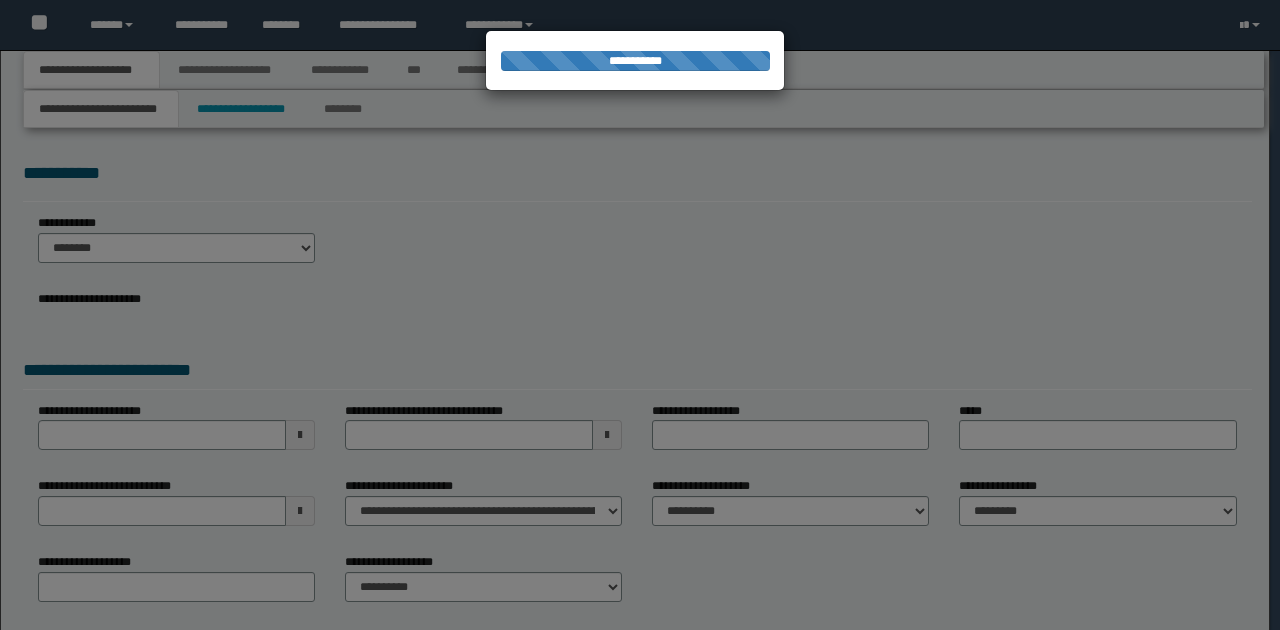 scroll, scrollTop: 0, scrollLeft: 0, axis: both 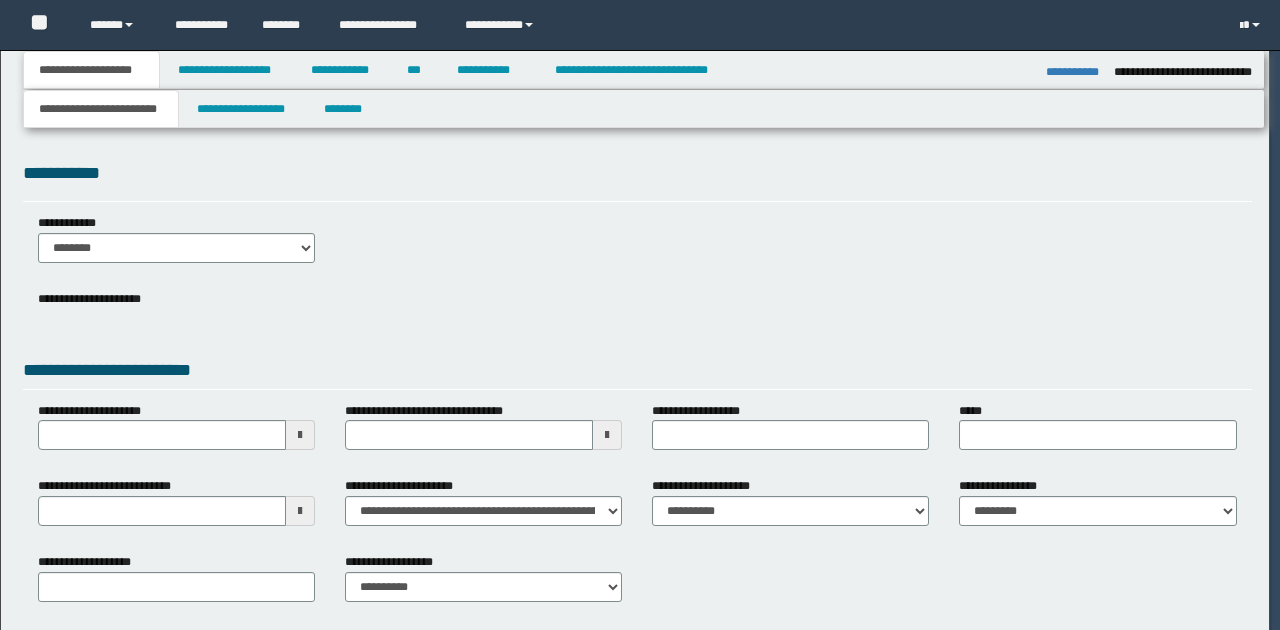 type on "**********" 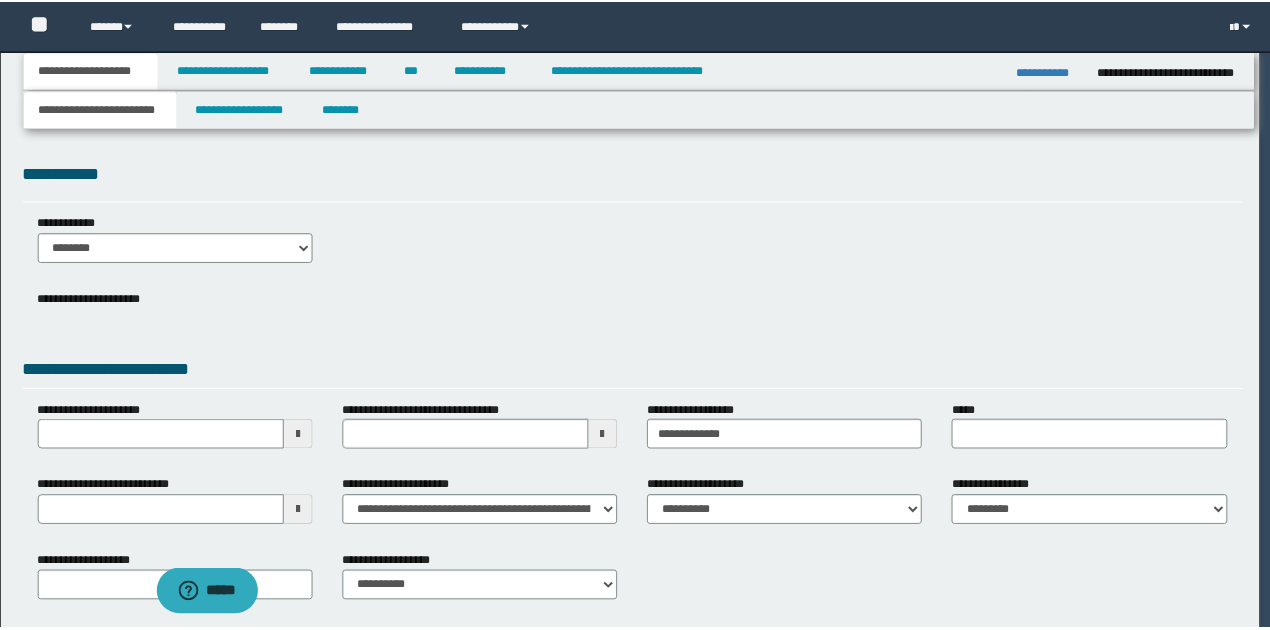 scroll, scrollTop: 0, scrollLeft: 0, axis: both 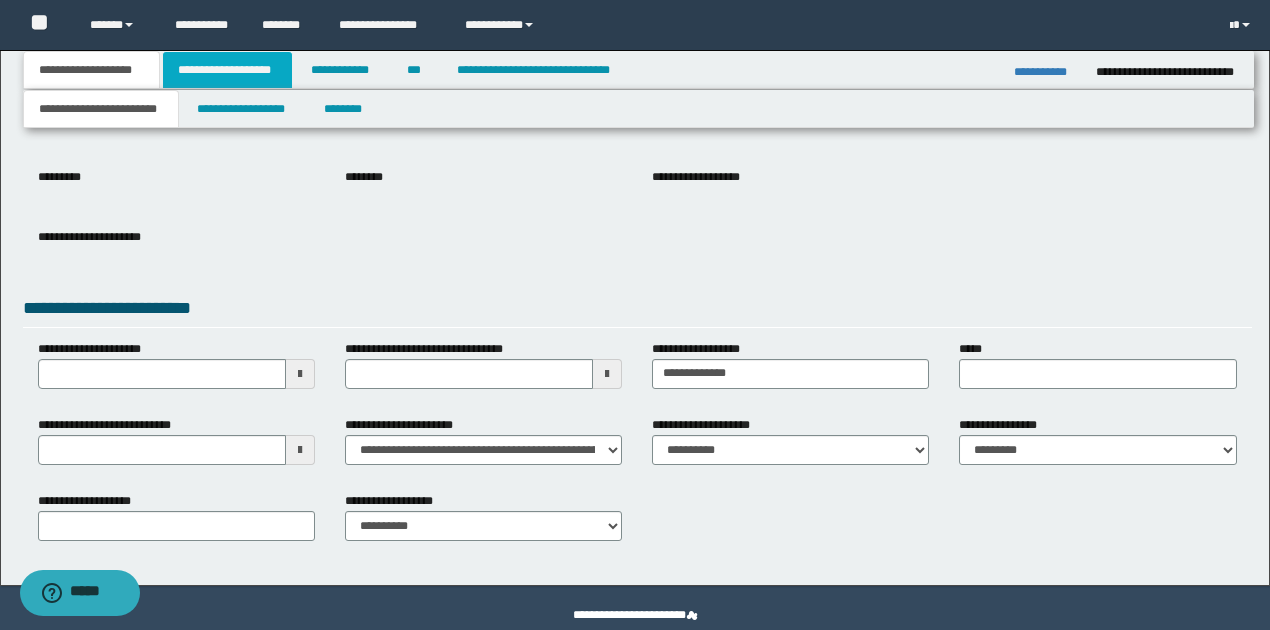 click on "**********" at bounding box center [227, 70] 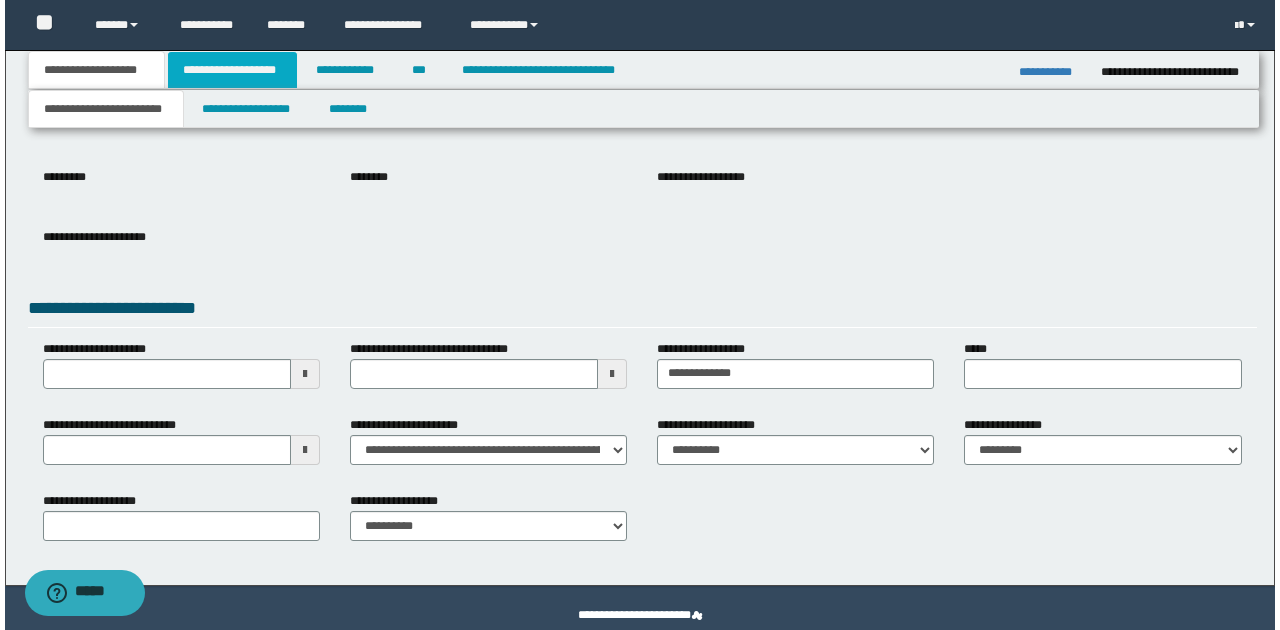 scroll, scrollTop: 0, scrollLeft: 0, axis: both 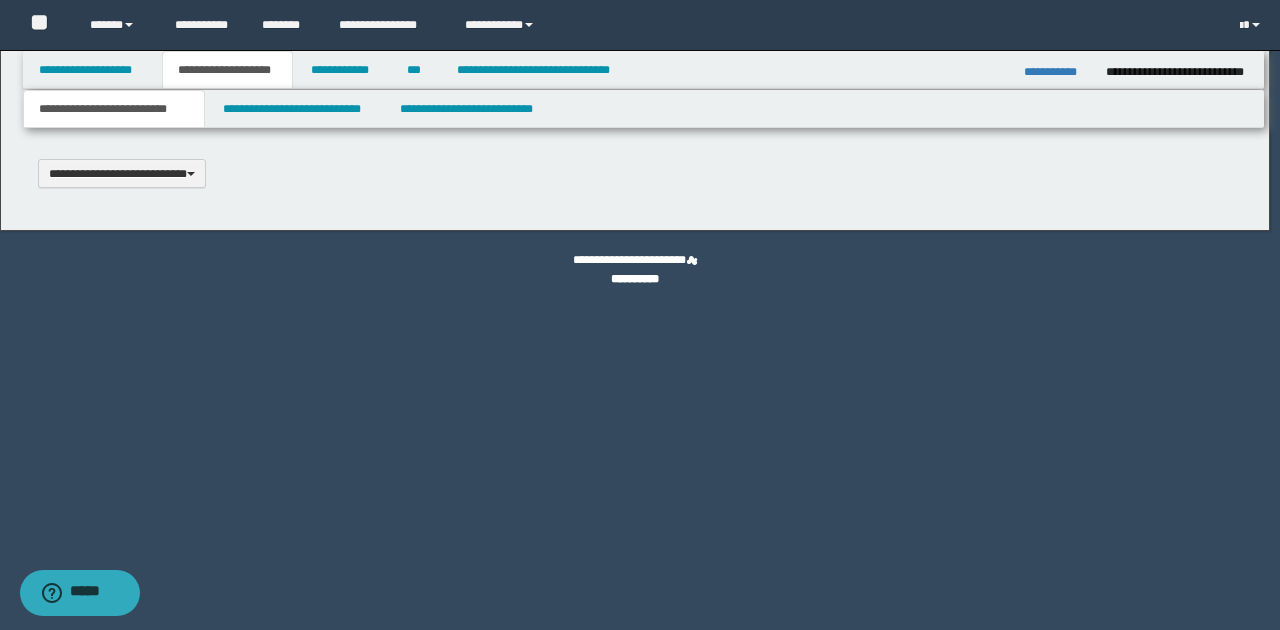 type 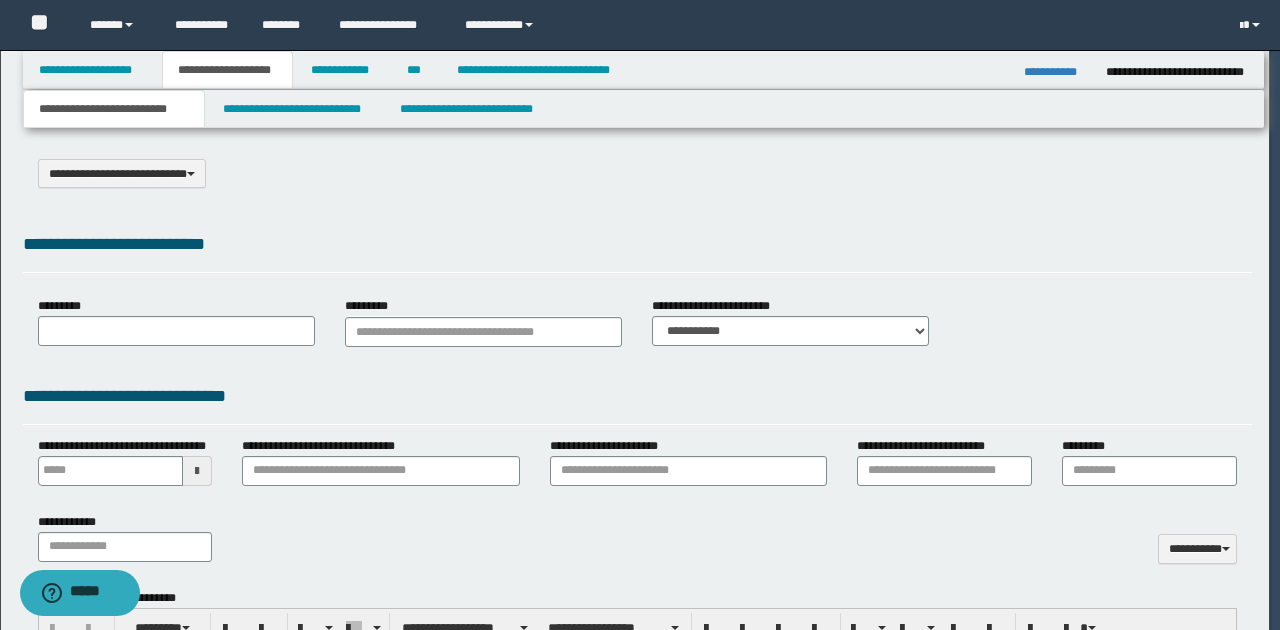 select on "*" 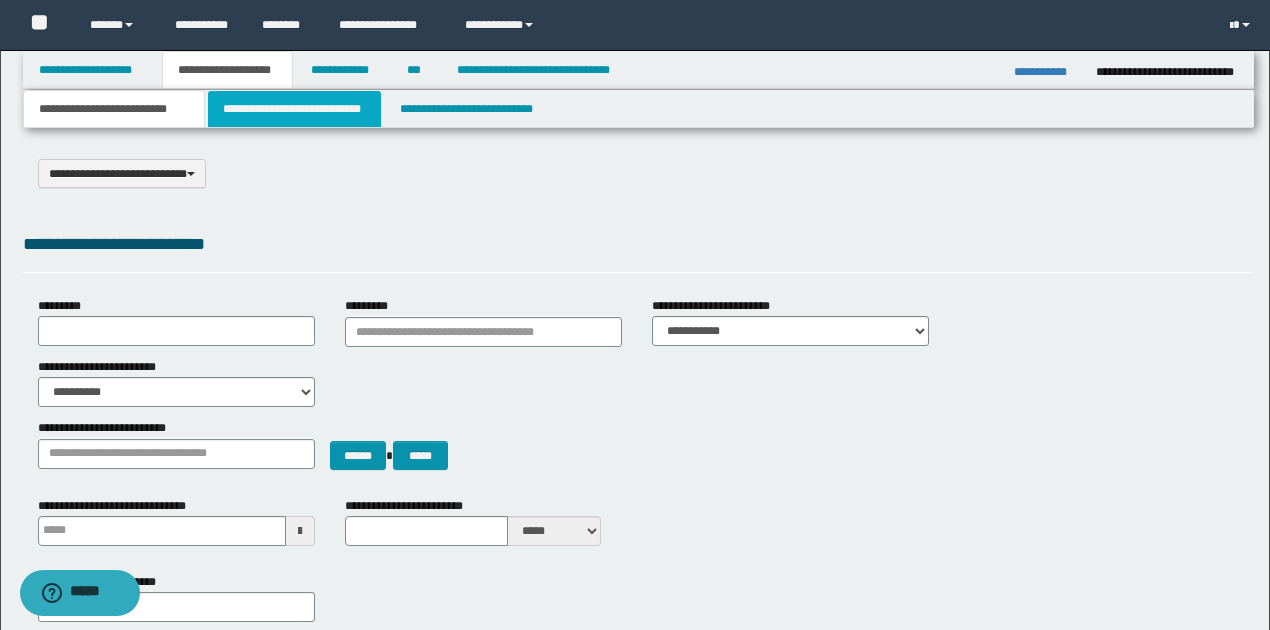 click on "**********" at bounding box center (294, 109) 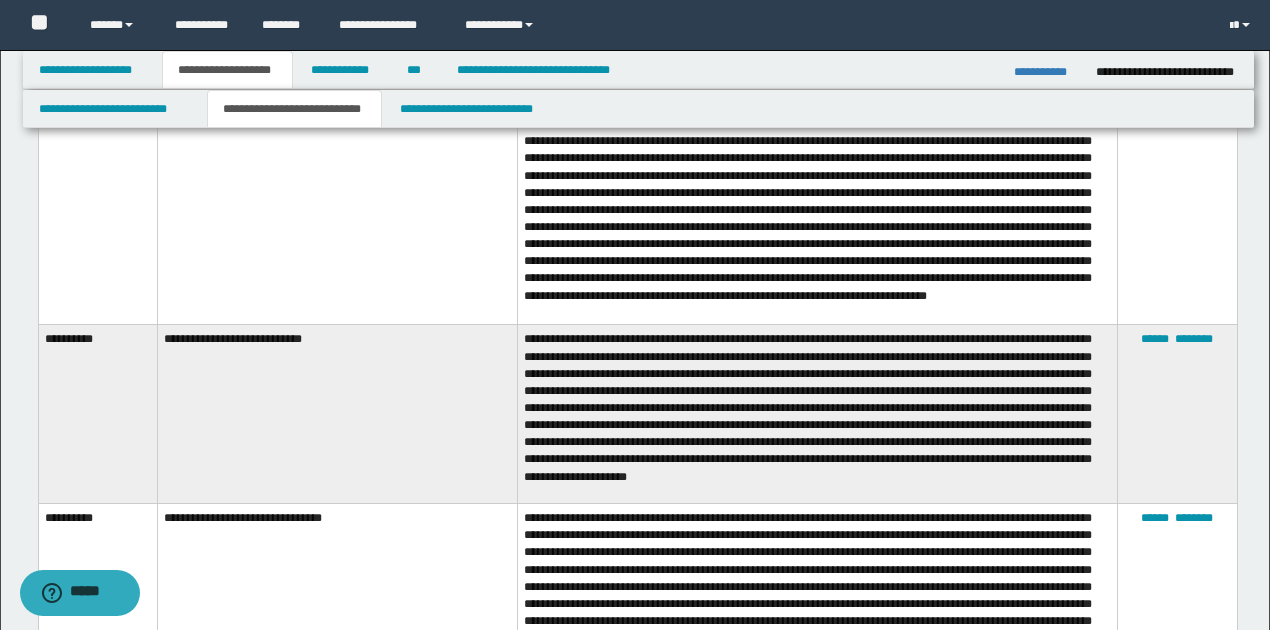 scroll, scrollTop: 2400, scrollLeft: 0, axis: vertical 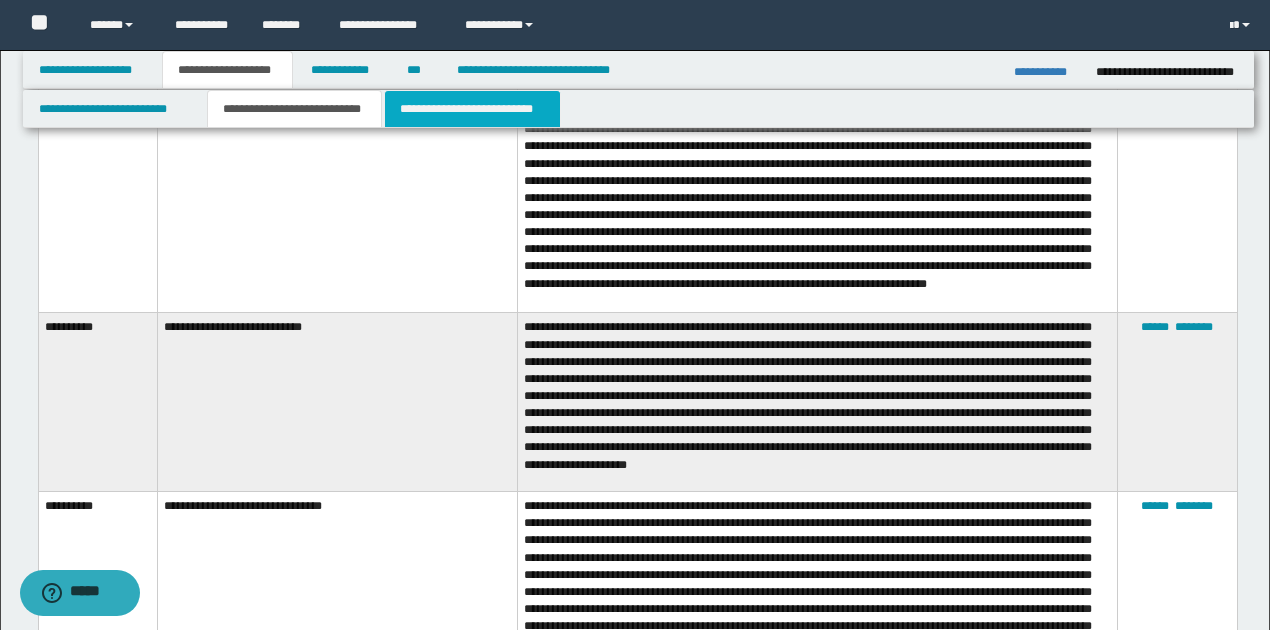 click on "**********" at bounding box center (472, 109) 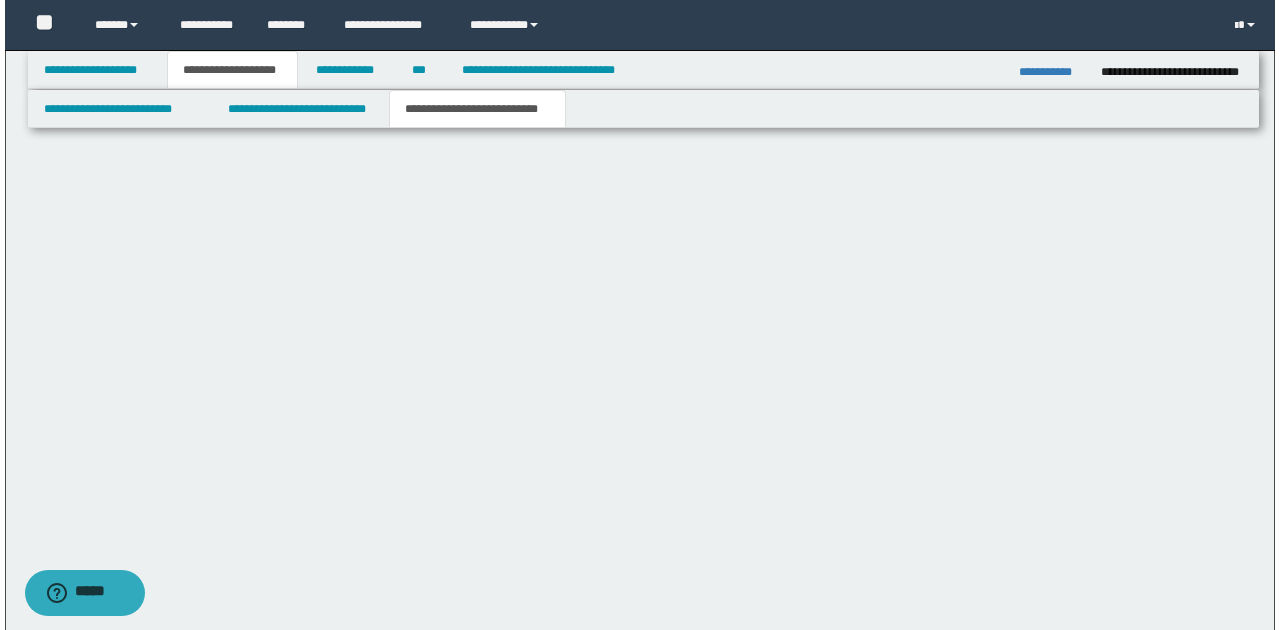 scroll, scrollTop: 0, scrollLeft: 0, axis: both 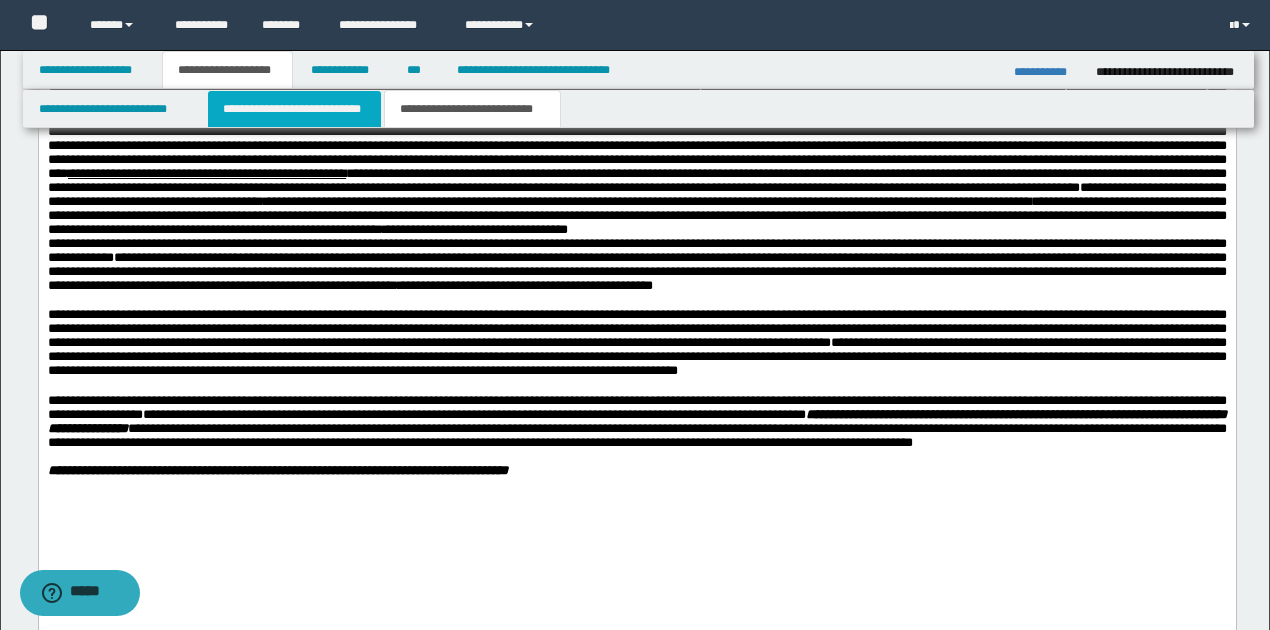 click on "**********" at bounding box center [294, 109] 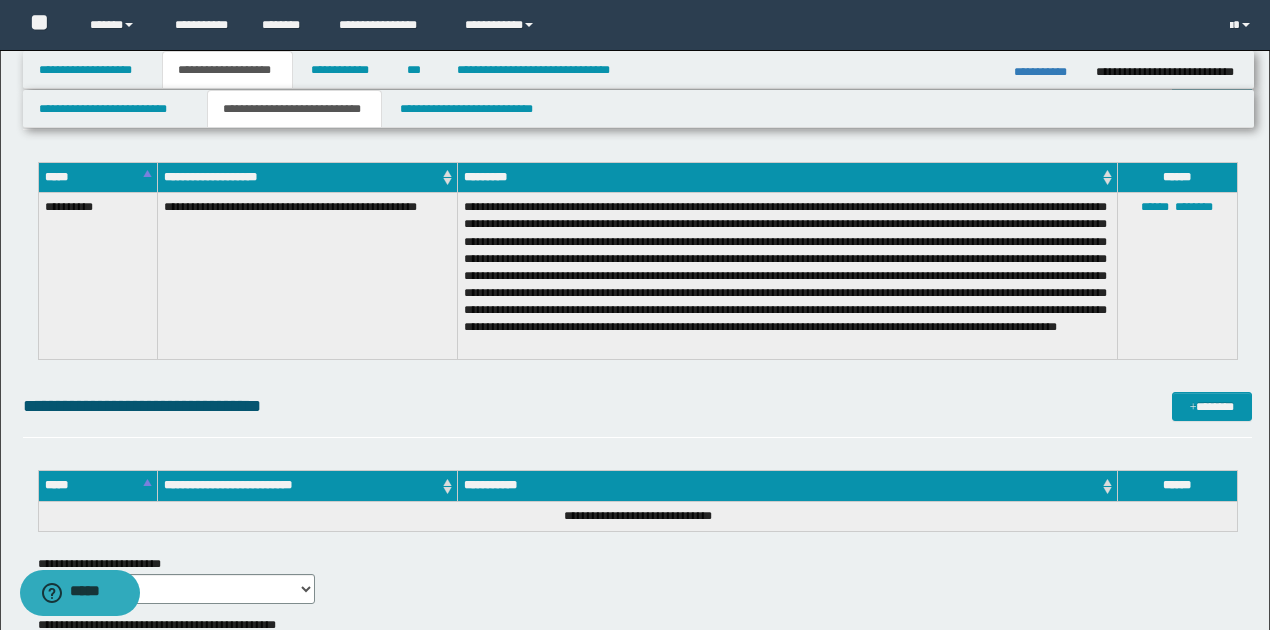 scroll, scrollTop: 3733, scrollLeft: 0, axis: vertical 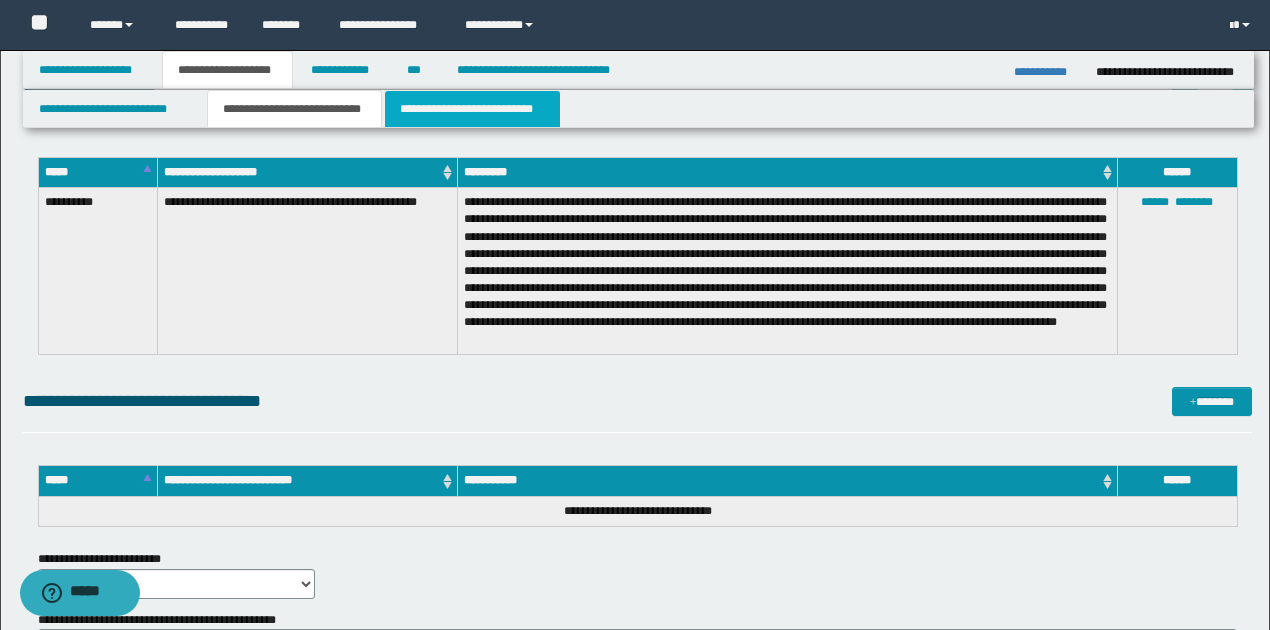 click on "**********" at bounding box center [472, 109] 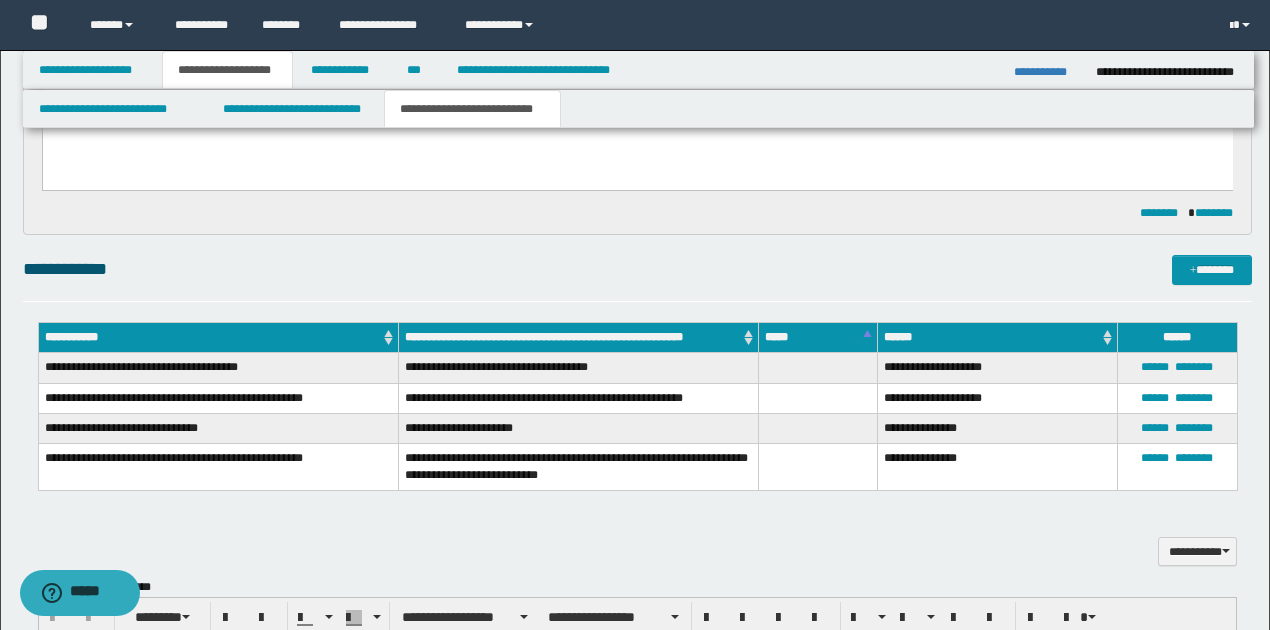 scroll, scrollTop: 295, scrollLeft: 0, axis: vertical 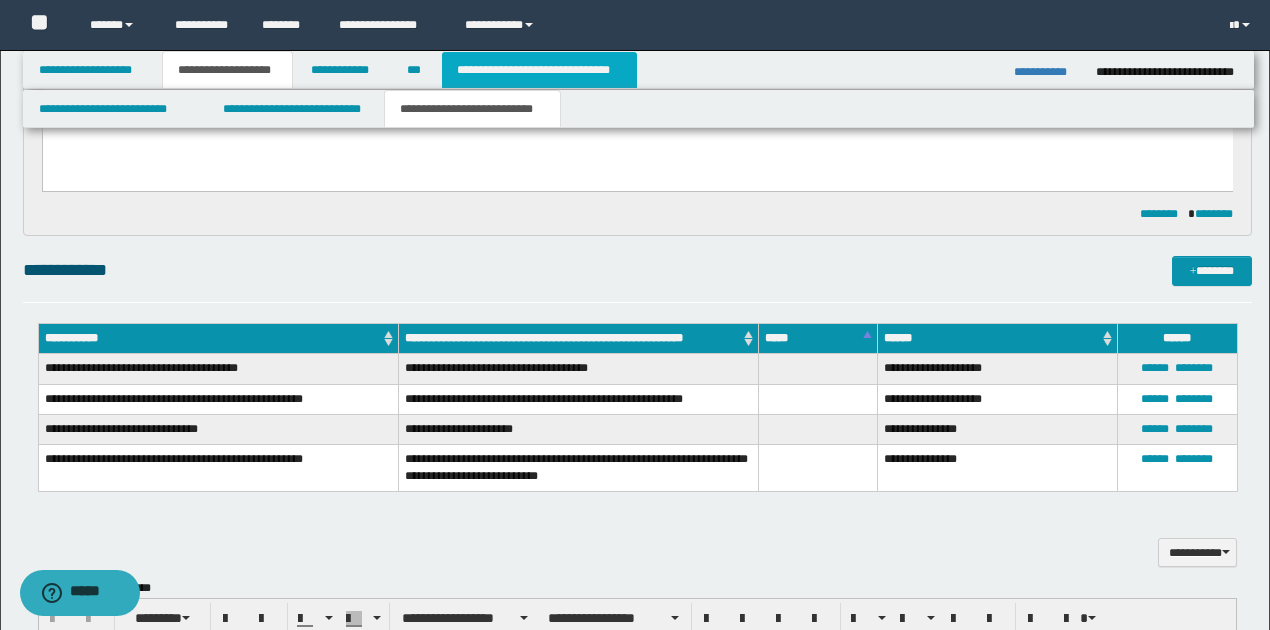 click on "**********" at bounding box center [539, 70] 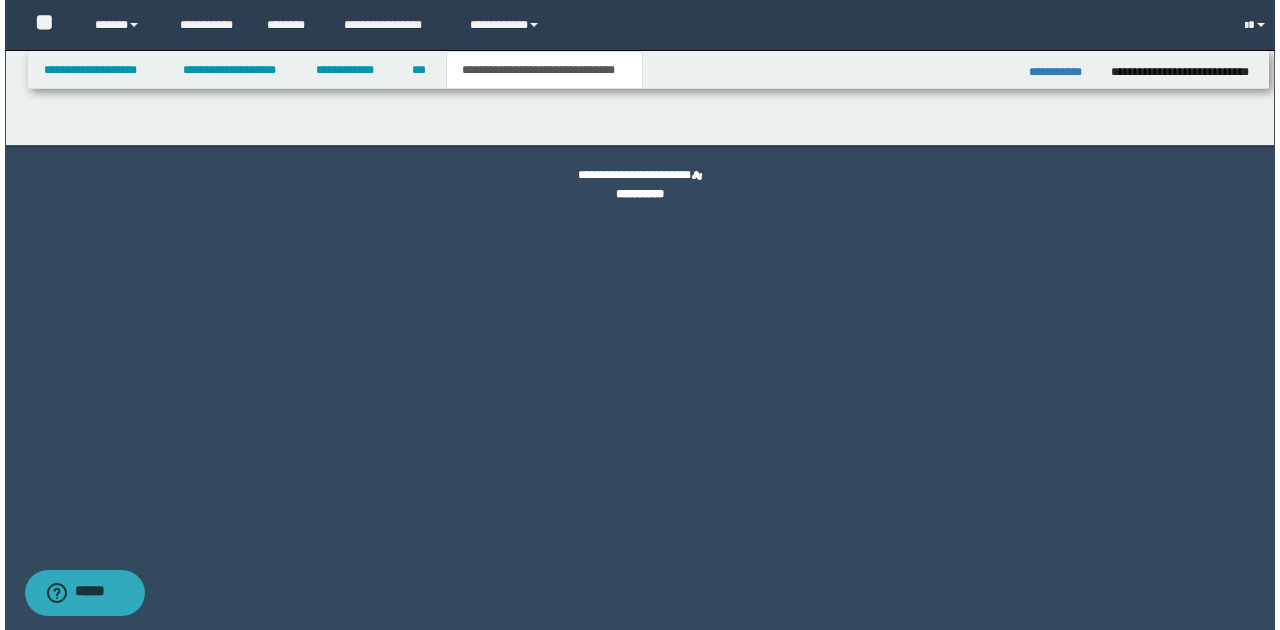 scroll, scrollTop: 0, scrollLeft: 0, axis: both 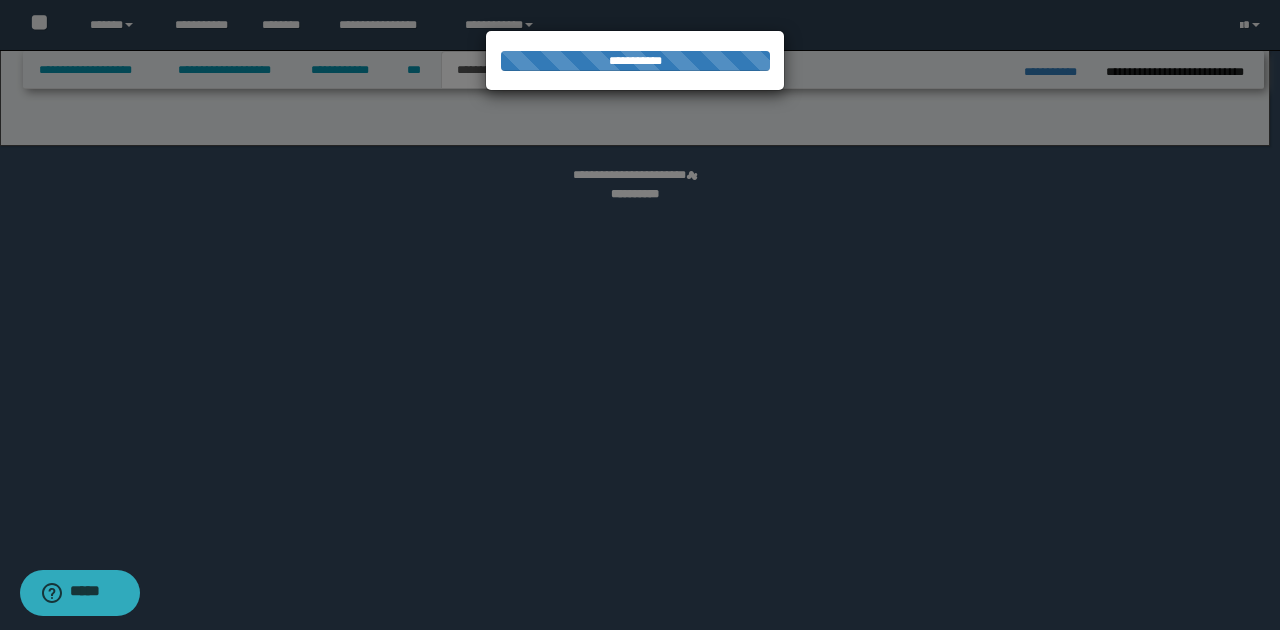 select on "*" 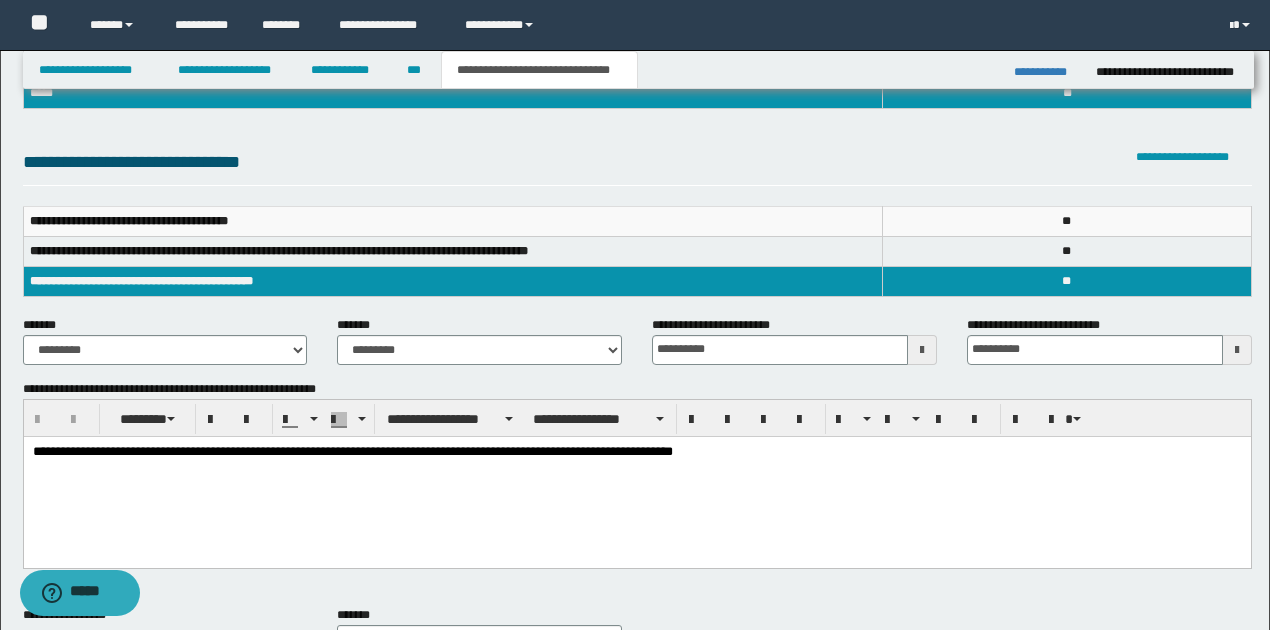 scroll, scrollTop: 200, scrollLeft: 0, axis: vertical 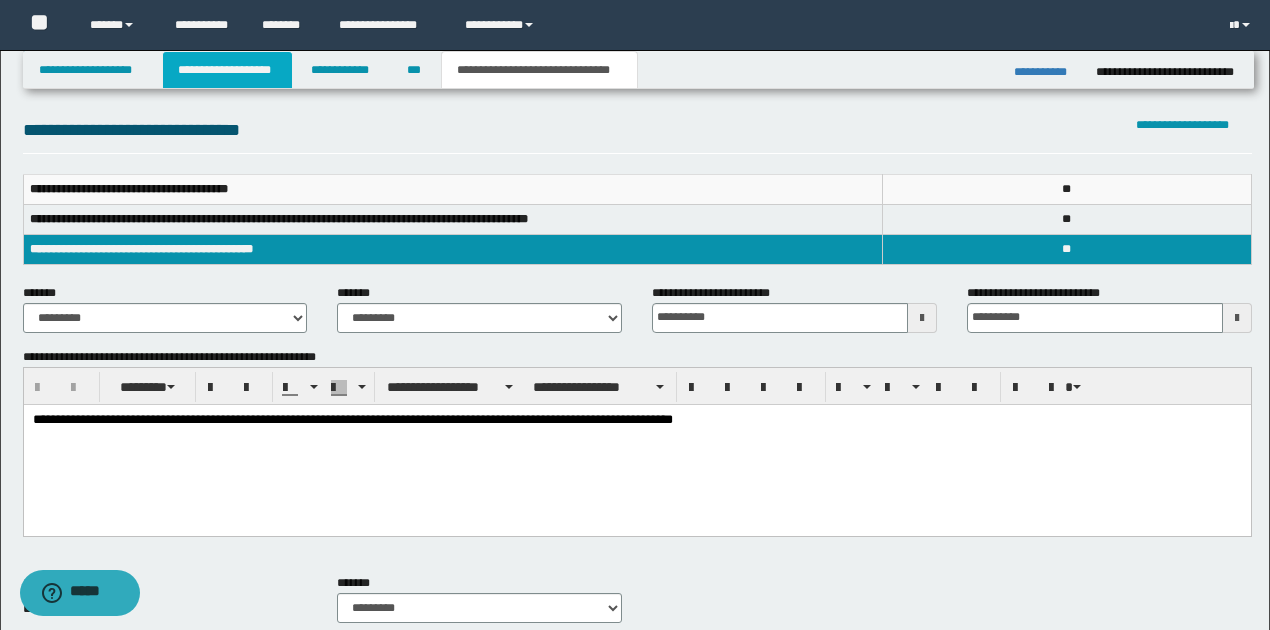 click on "**********" at bounding box center (227, 70) 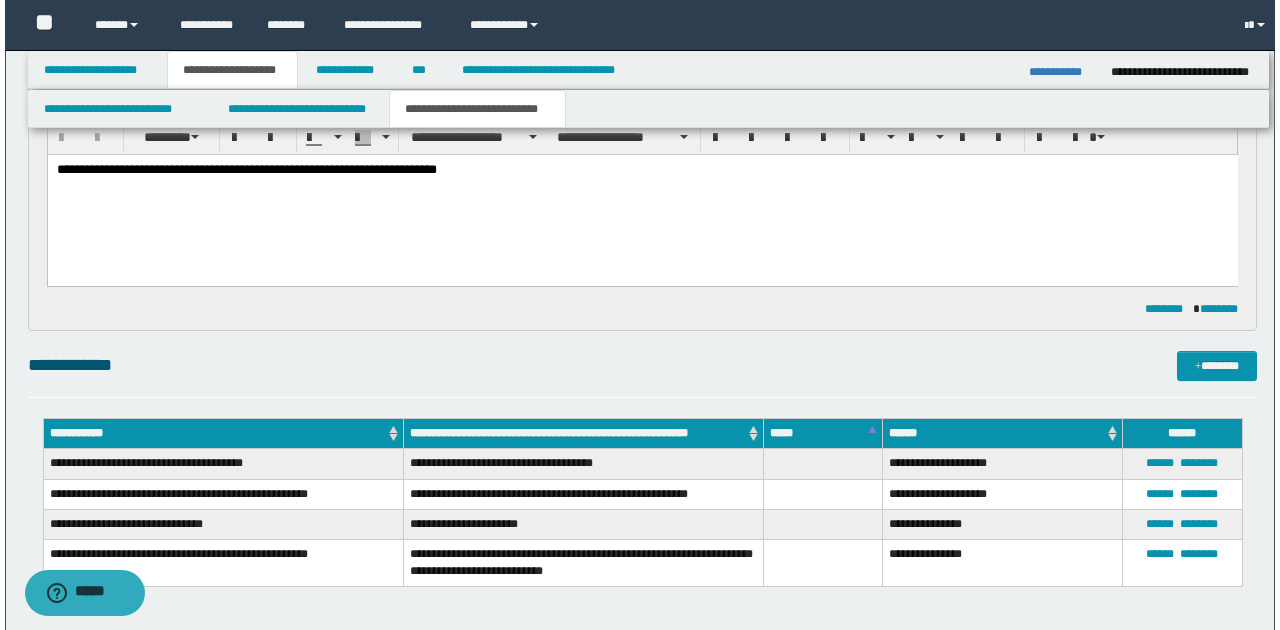 scroll, scrollTop: 230, scrollLeft: 0, axis: vertical 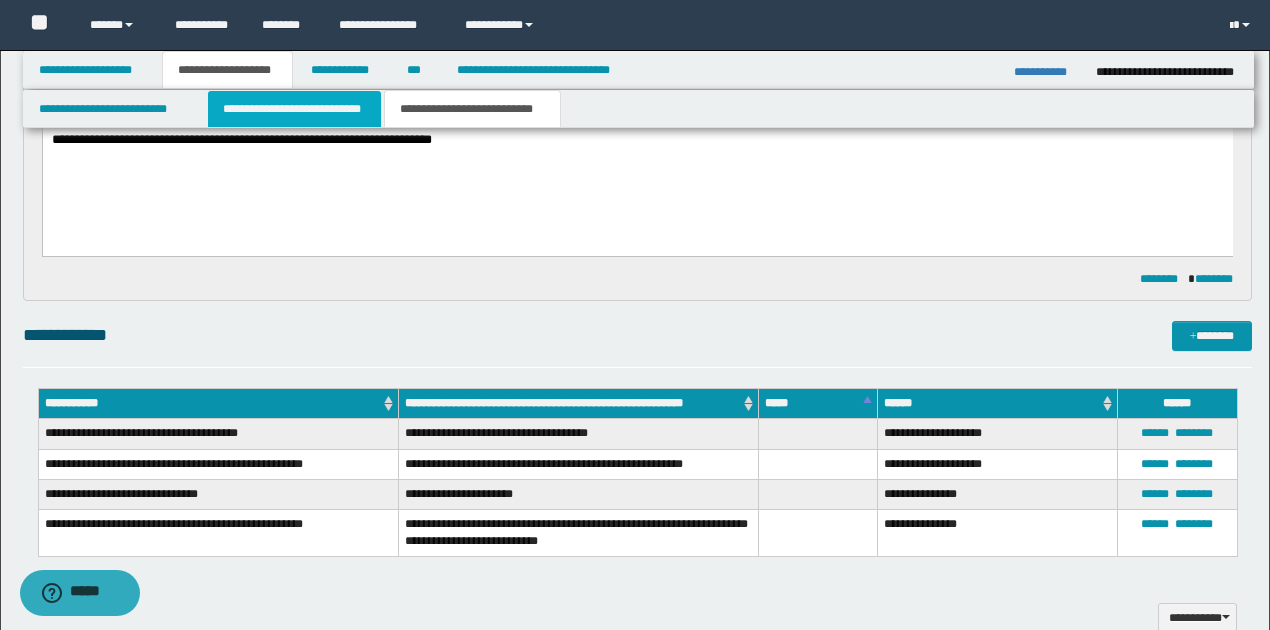 click on "**********" at bounding box center (294, 109) 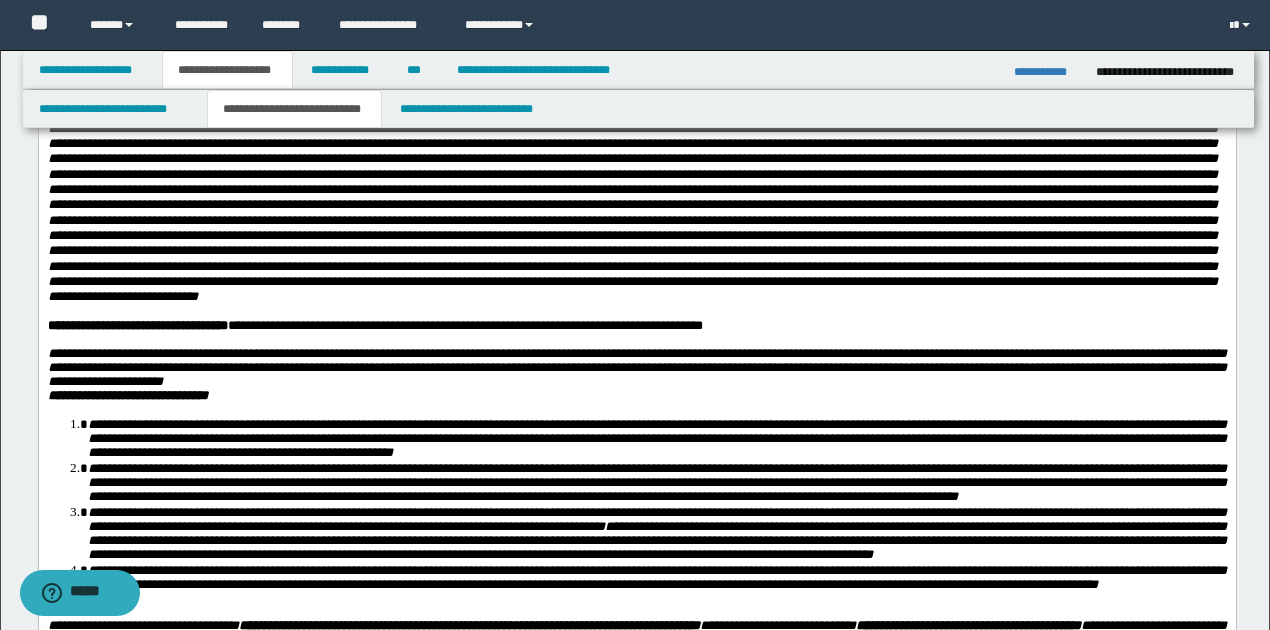scroll, scrollTop: 333, scrollLeft: 0, axis: vertical 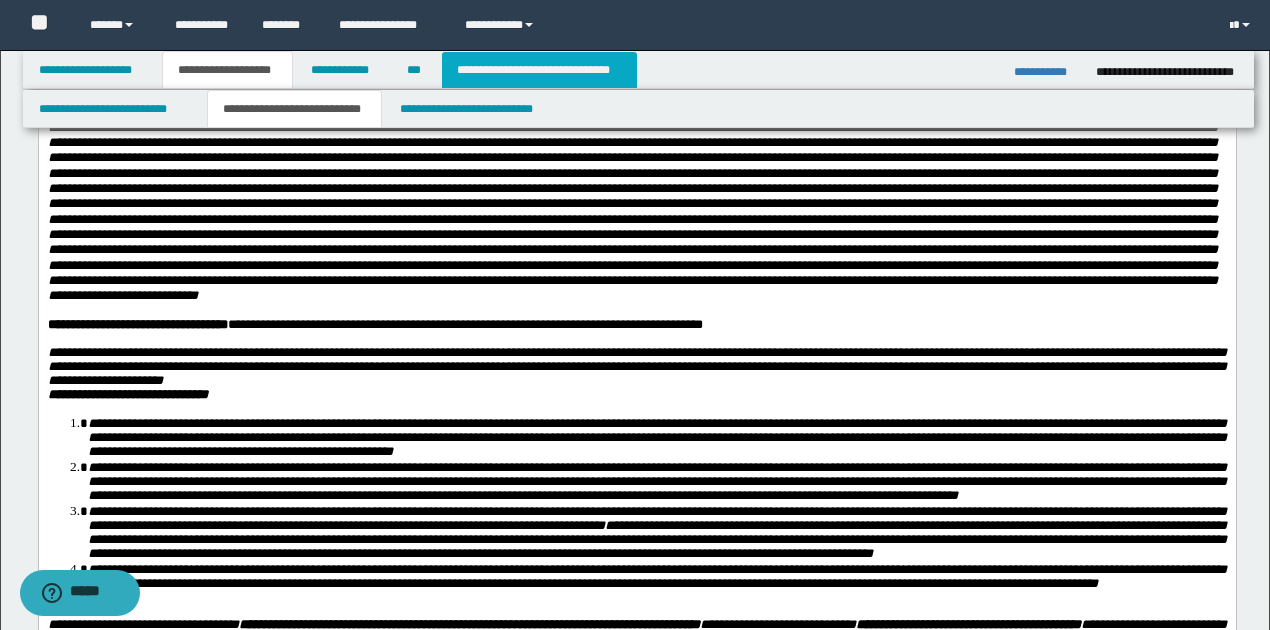 click on "**********" at bounding box center (539, 70) 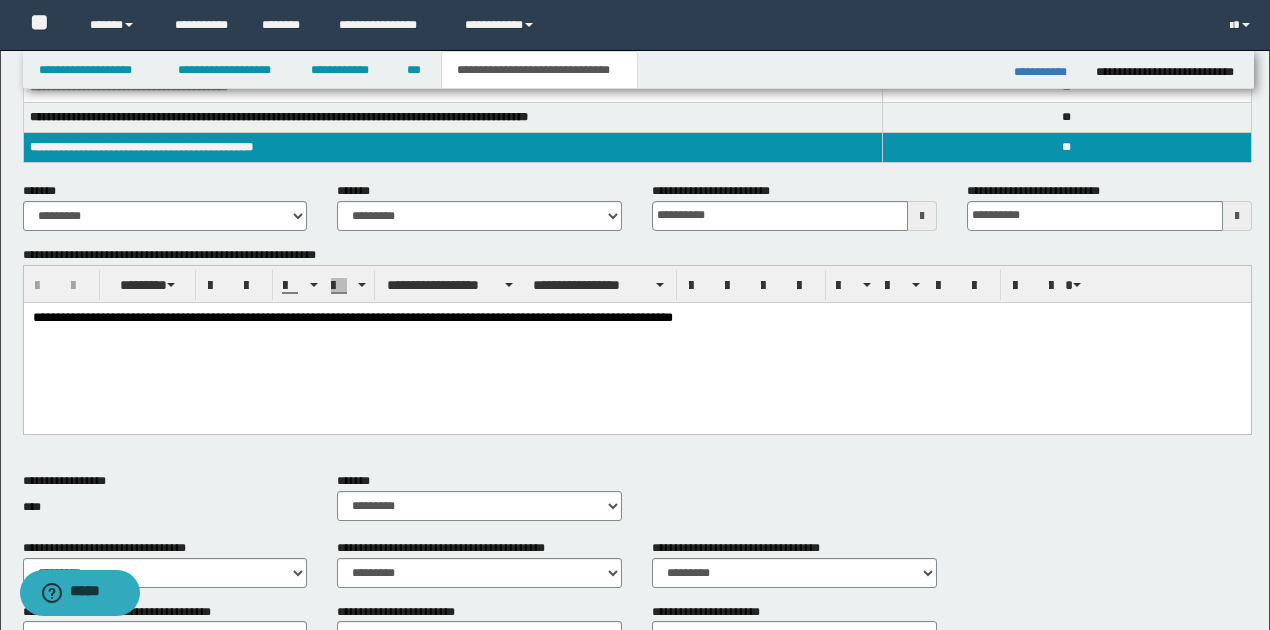 scroll, scrollTop: 369, scrollLeft: 0, axis: vertical 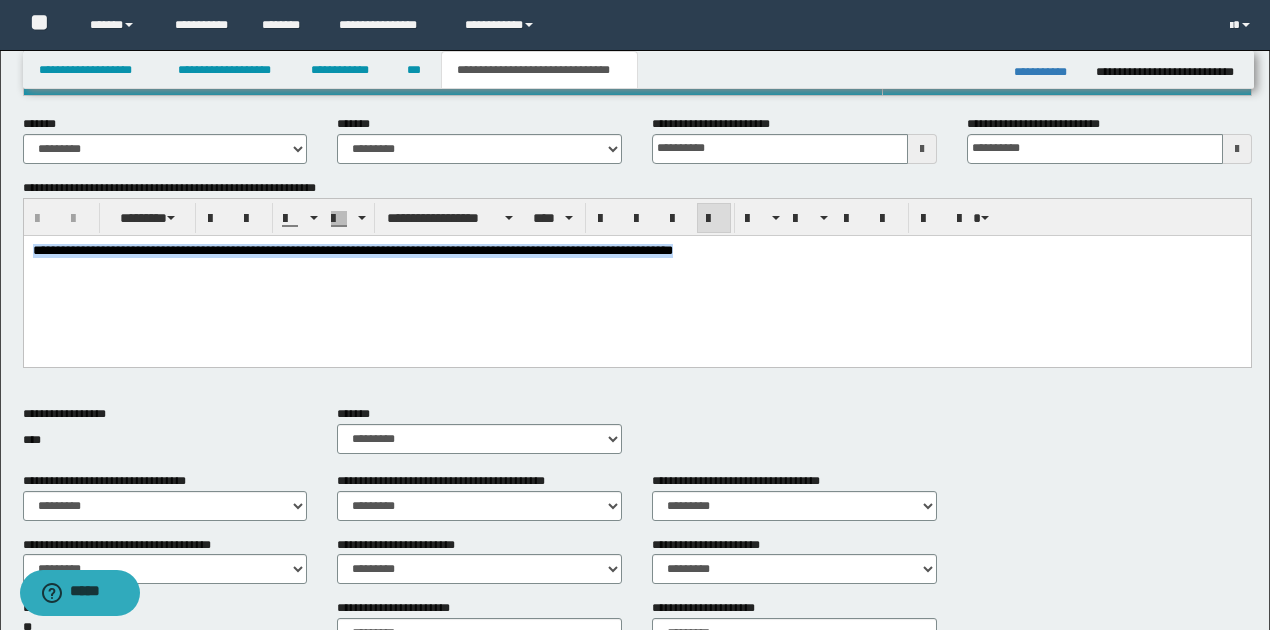drag, startPoint x: 30, startPoint y: 251, endPoint x: 796, endPoint y: 252, distance: 766.0007 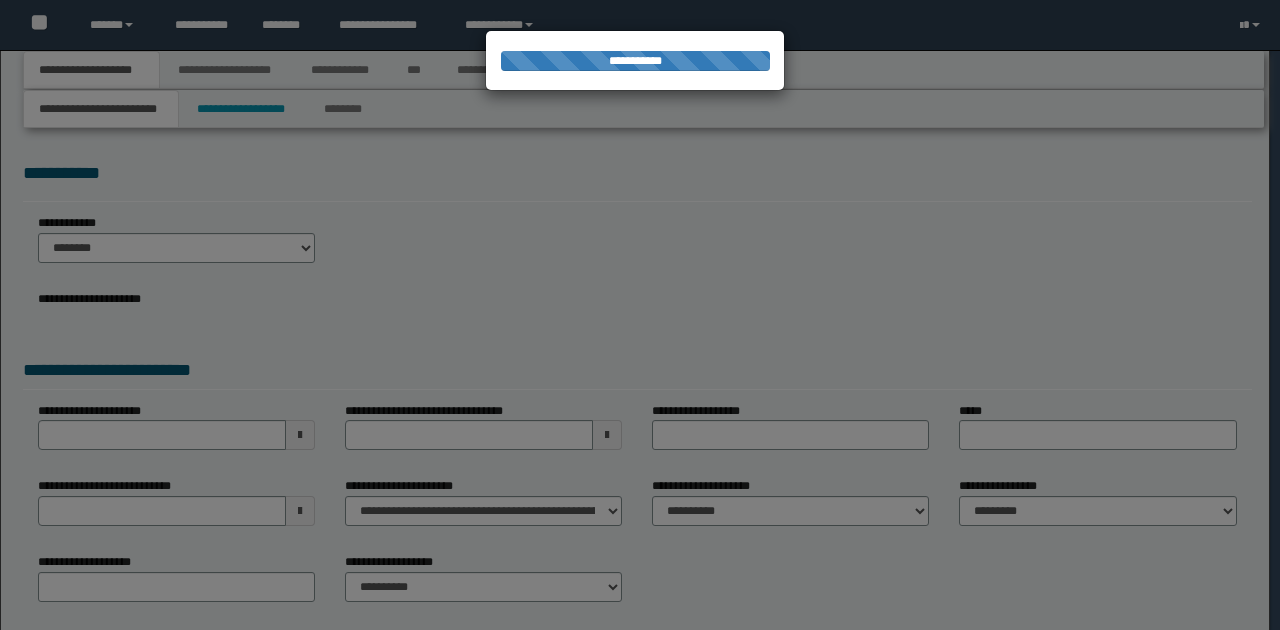 scroll, scrollTop: 0, scrollLeft: 0, axis: both 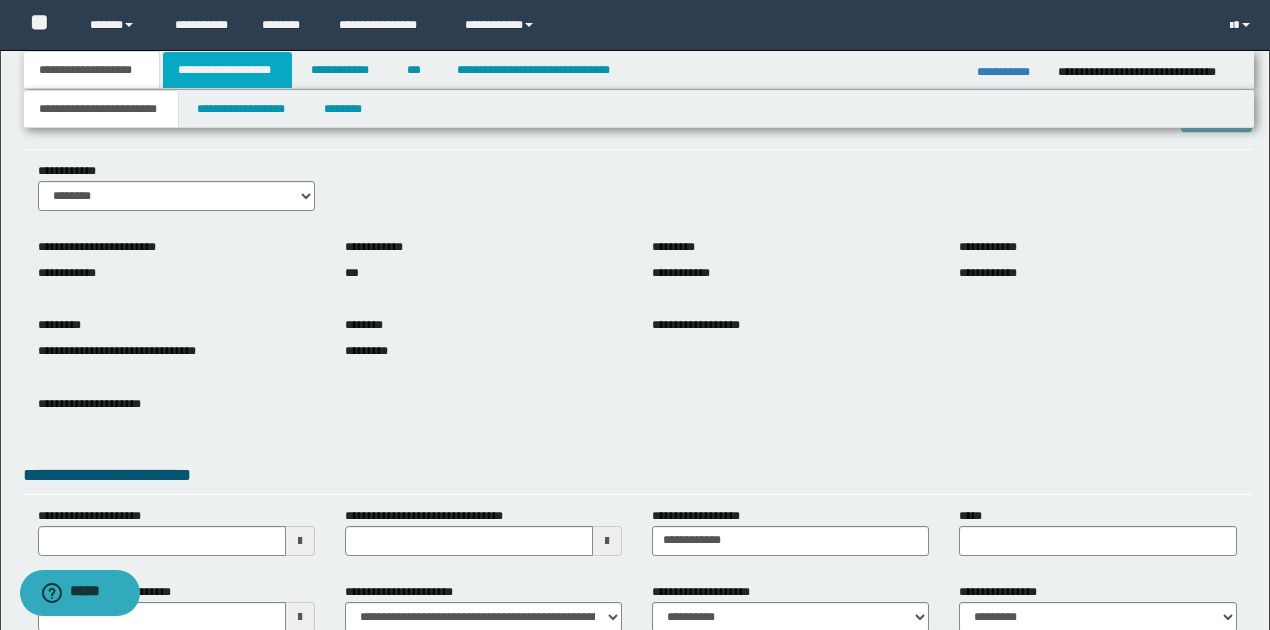 click on "**********" at bounding box center [227, 70] 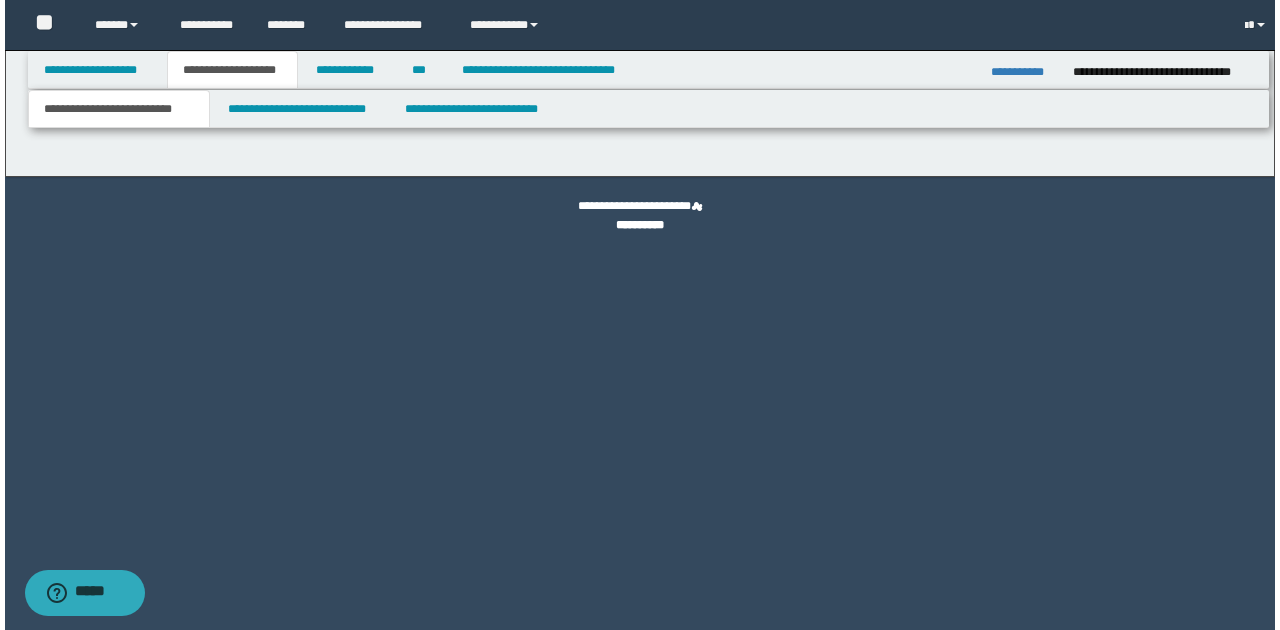 scroll, scrollTop: 0, scrollLeft: 0, axis: both 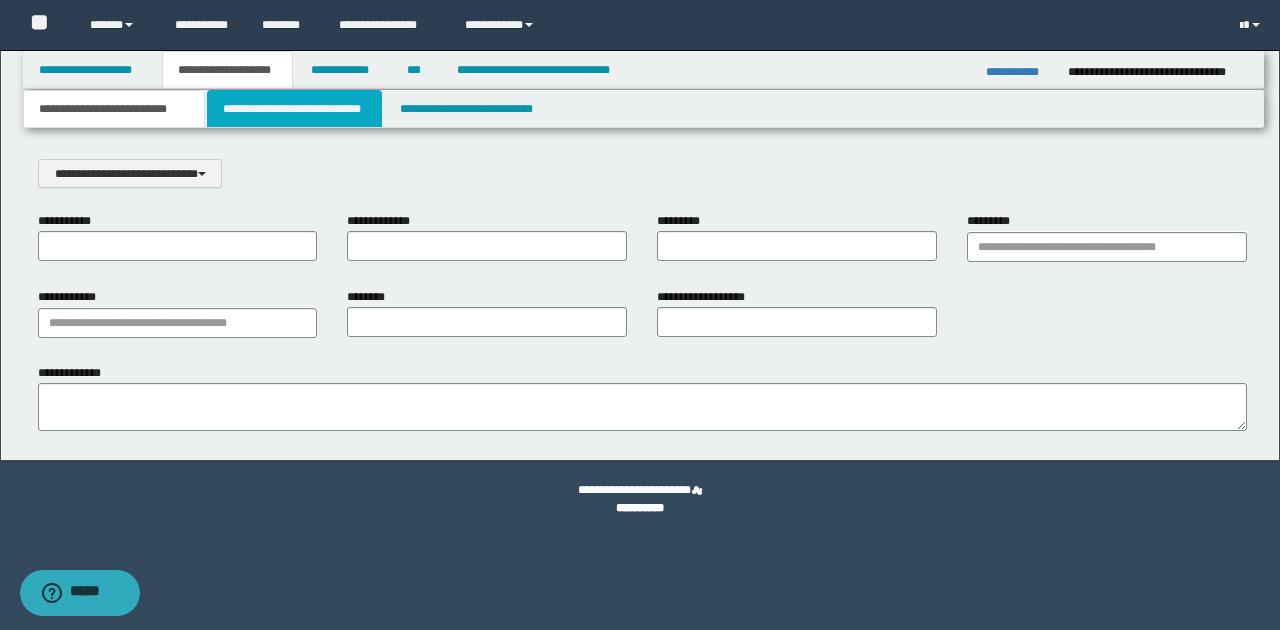 click on "**********" at bounding box center (294, 109) 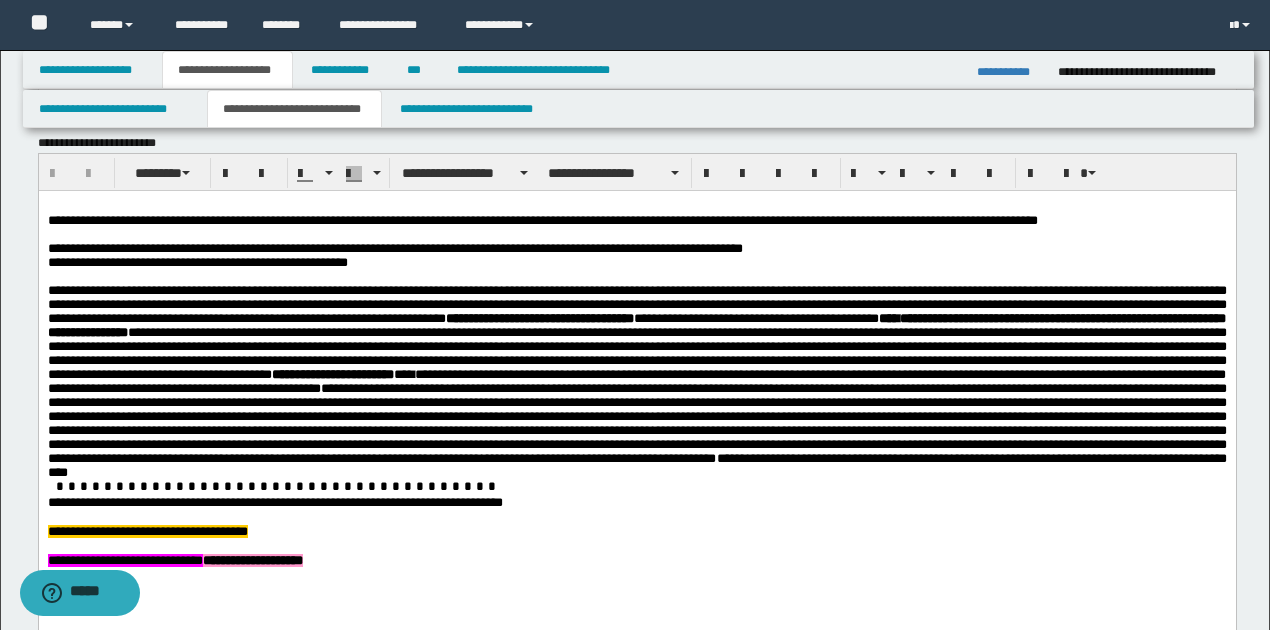 scroll, scrollTop: 1066, scrollLeft: 0, axis: vertical 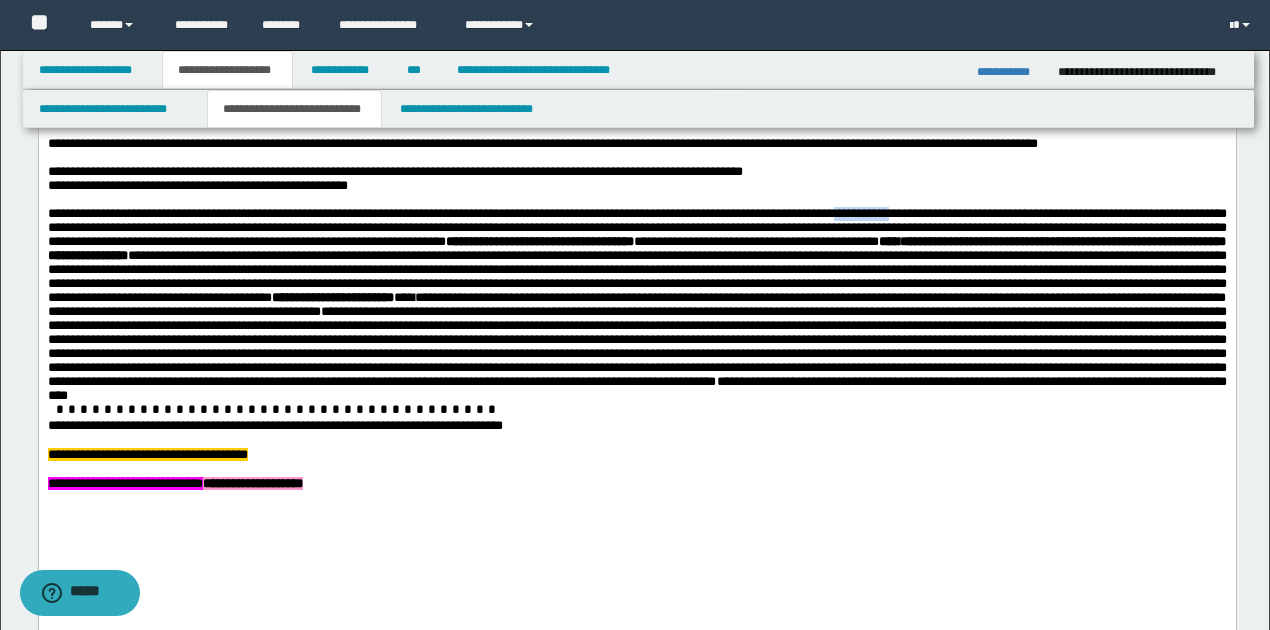 drag, startPoint x: 886, startPoint y: 222, endPoint x: 939, endPoint y: 222, distance: 53 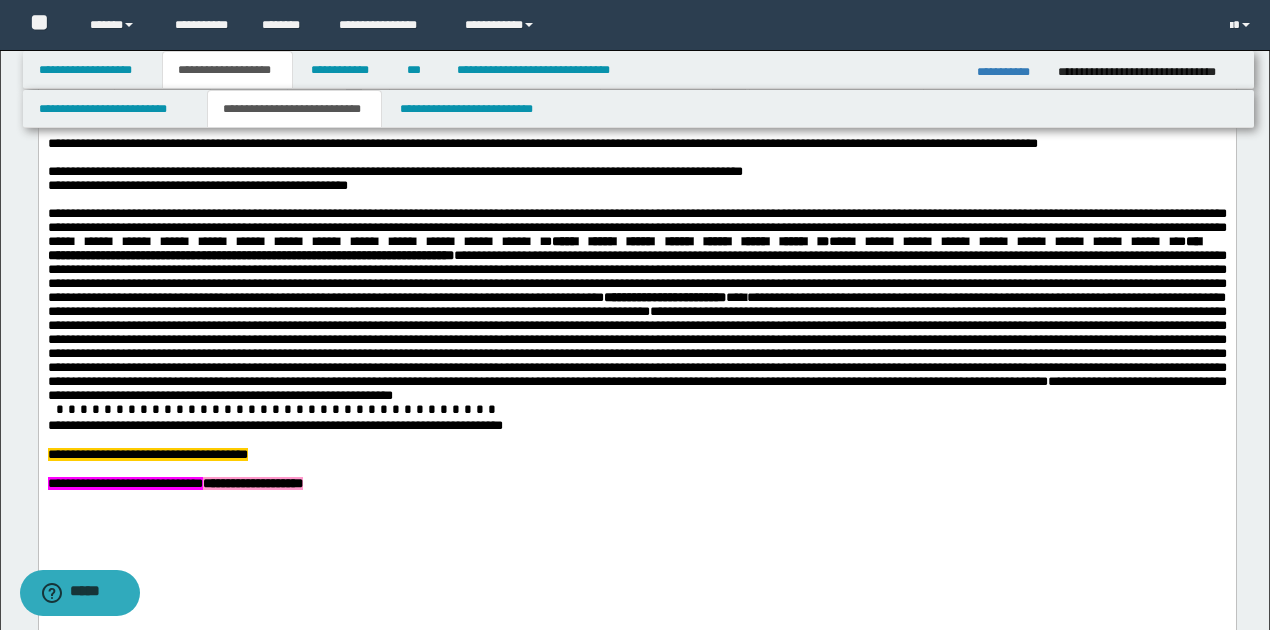 click on "**********" at bounding box center [636, 227] 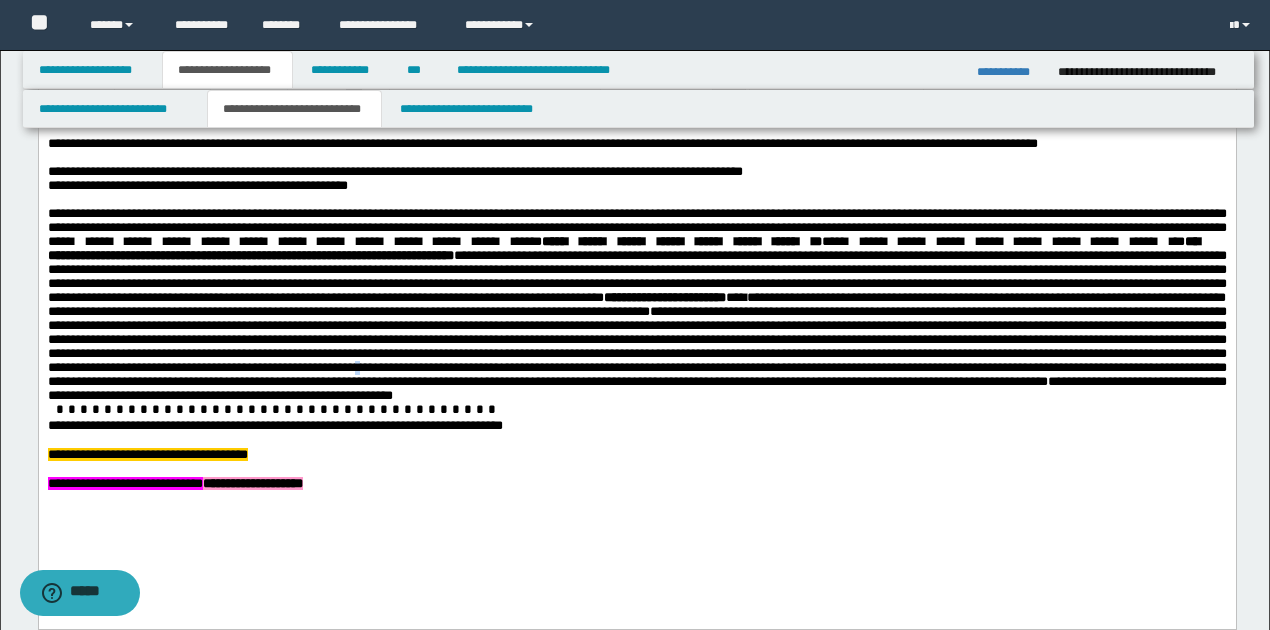 click at bounding box center [636, 346] 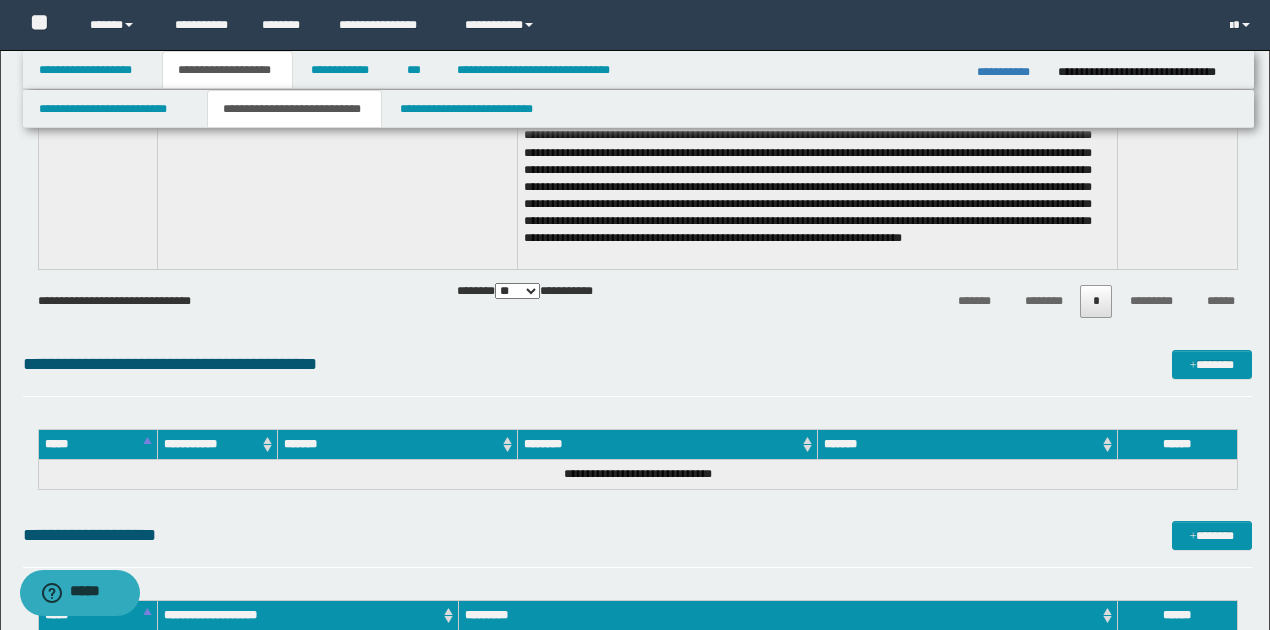 scroll, scrollTop: 1666, scrollLeft: 0, axis: vertical 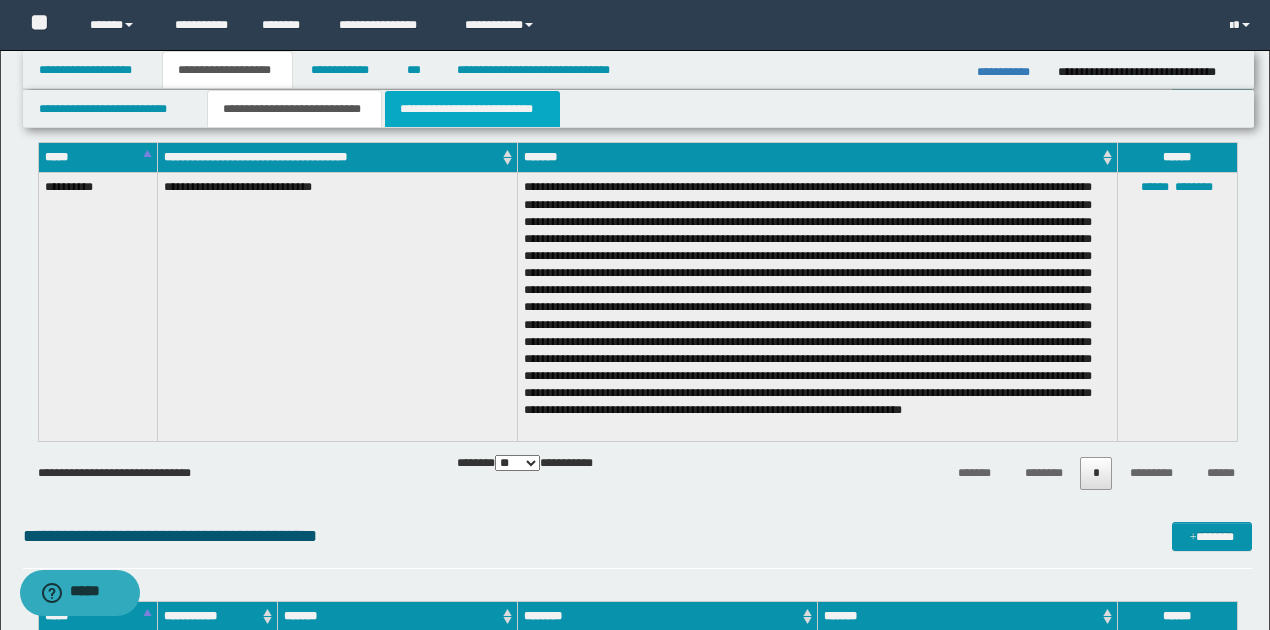 click on "**********" at bounding box center (472, 109) 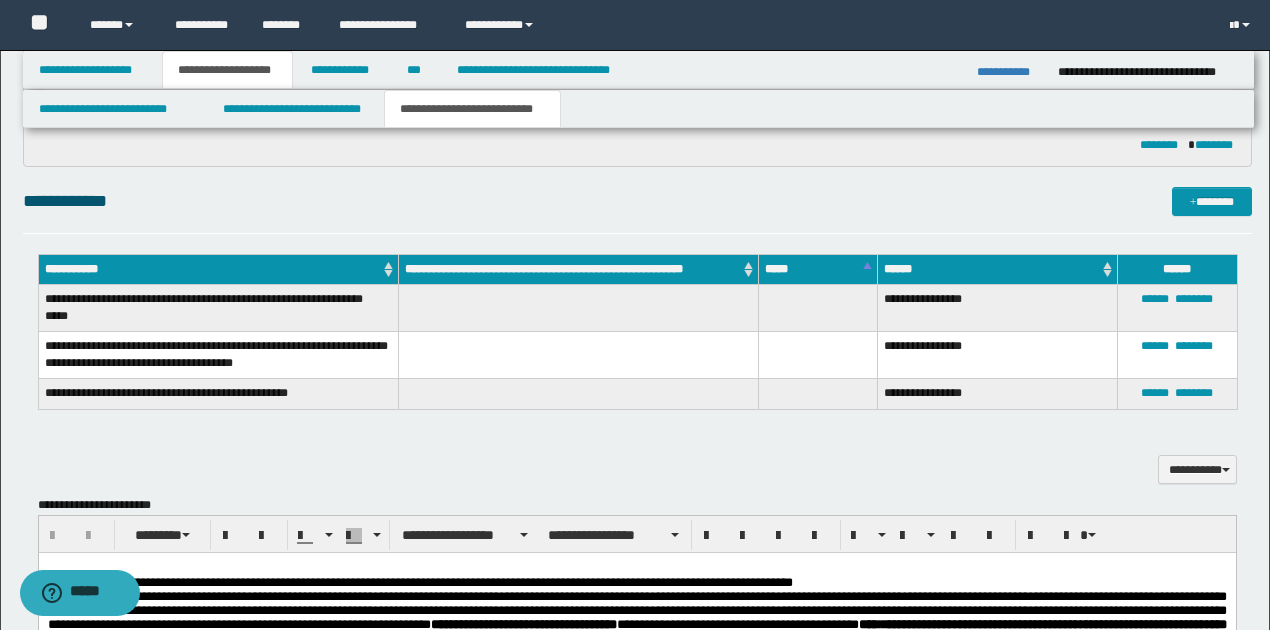 scroll, scrollTop: 933, scrollLeft: 0, axis: vertical 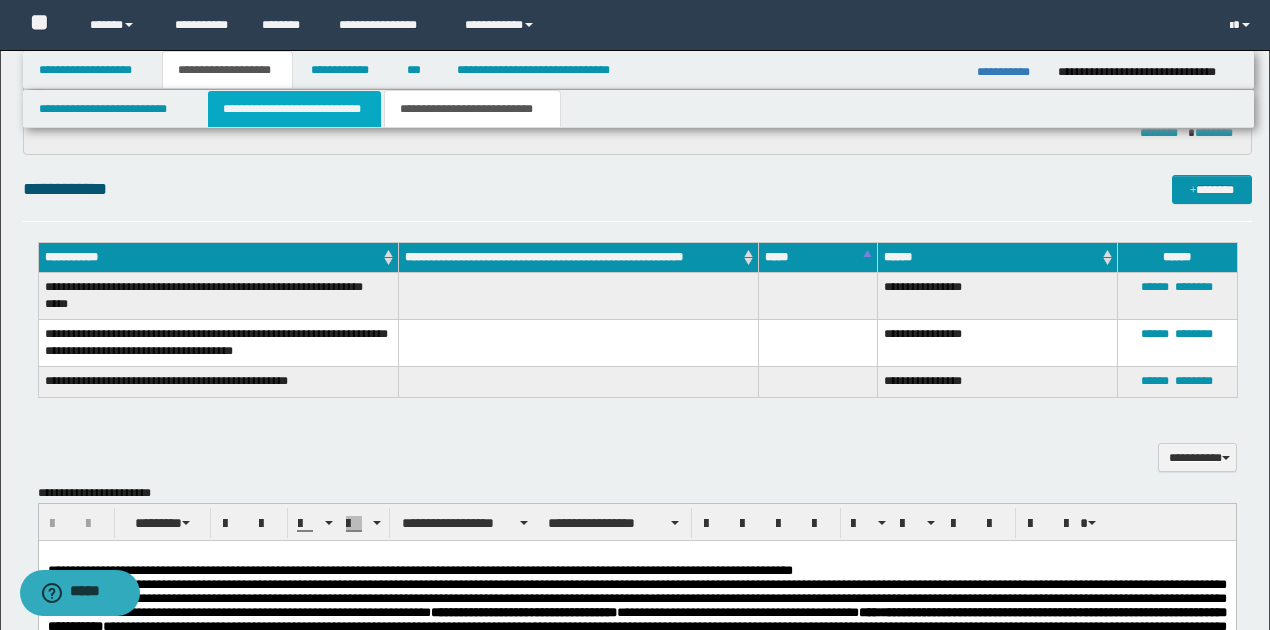 click on "**********" at bounding box center [294, 109] 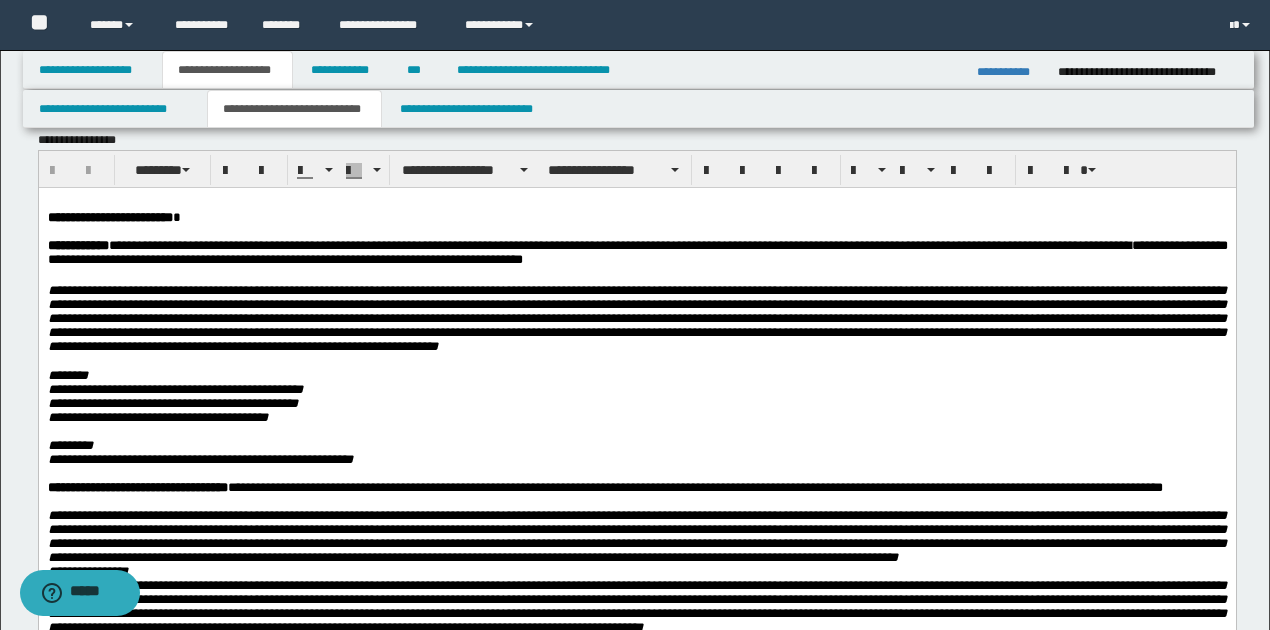 scroll, scrollTop: 0, scrollLeft: 0, axis: both 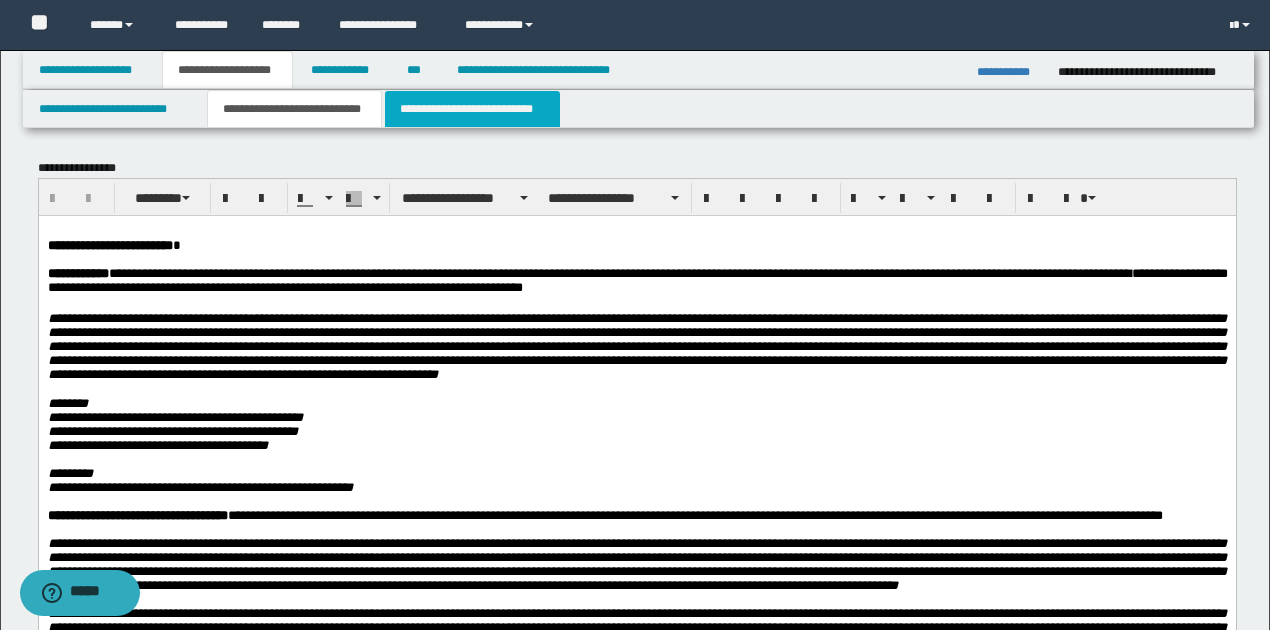 click on "**********" at bounding box center [472, 109] 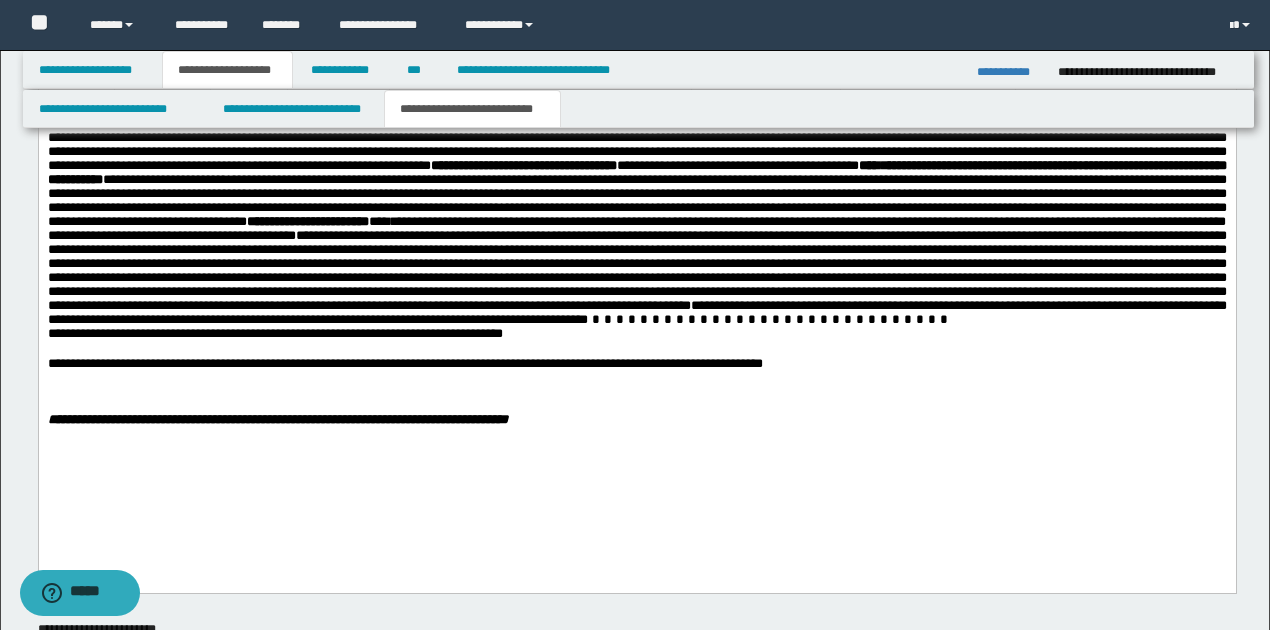 scroll, scrollTop: 1400, scrollLeft: 0, axis: vertical 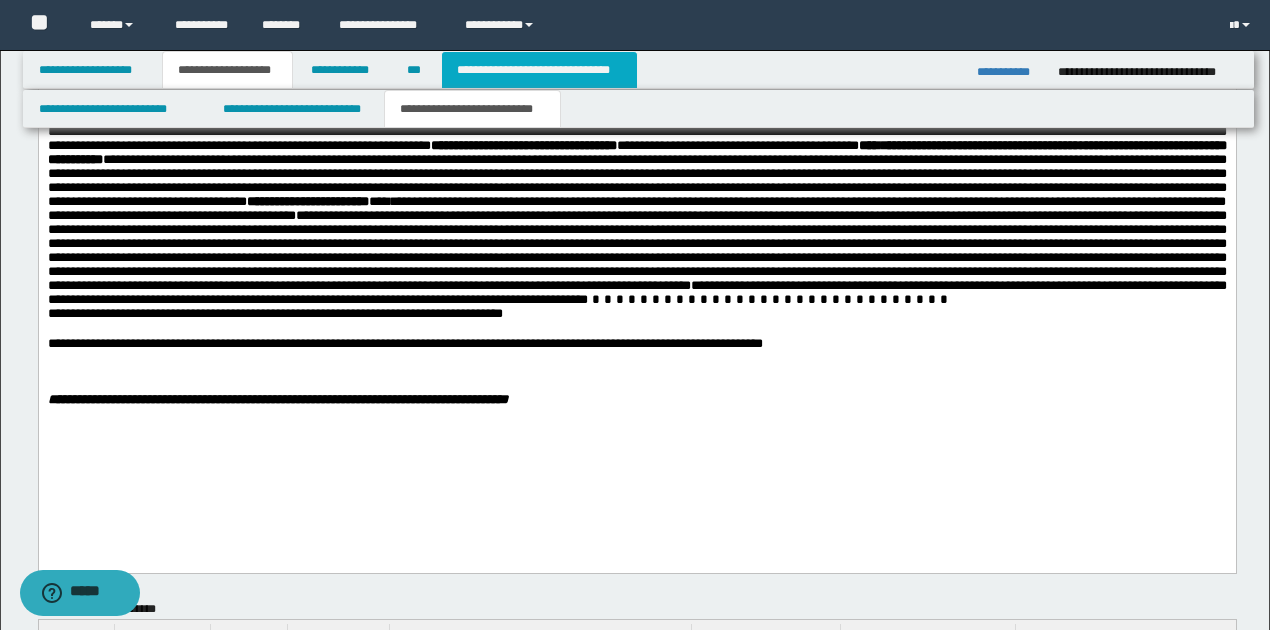 click on "**********" at bounding box center [539, 70] 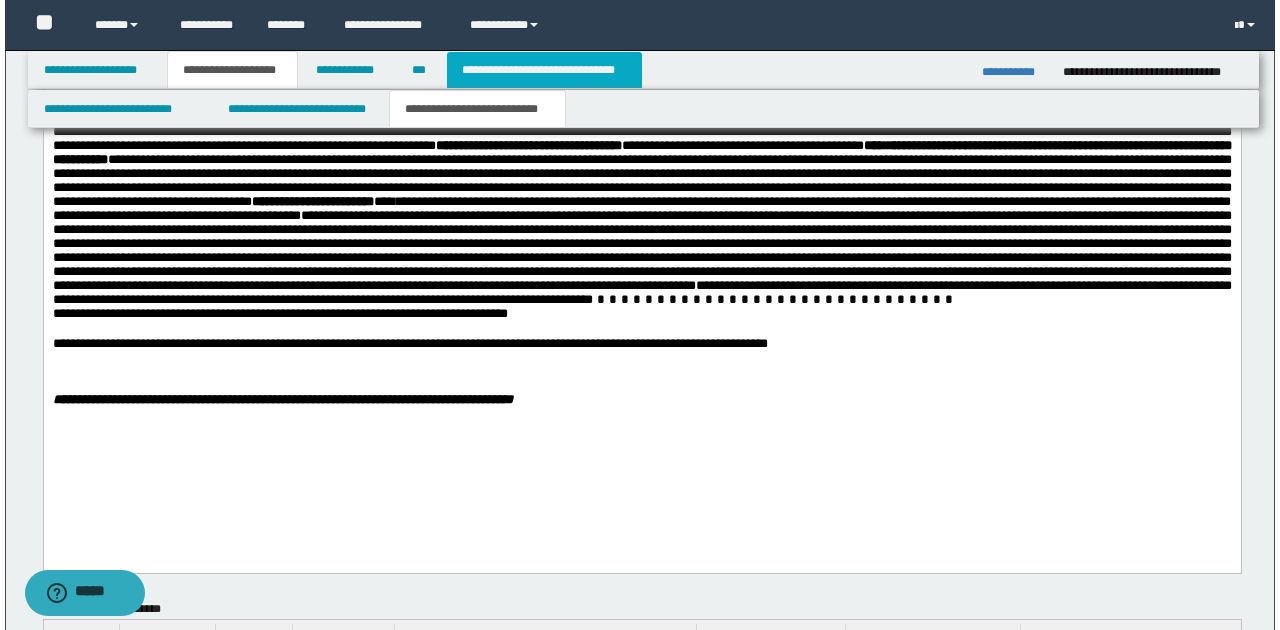 scroll, scrollTop: 0, scrollLeft: 0, axis: both 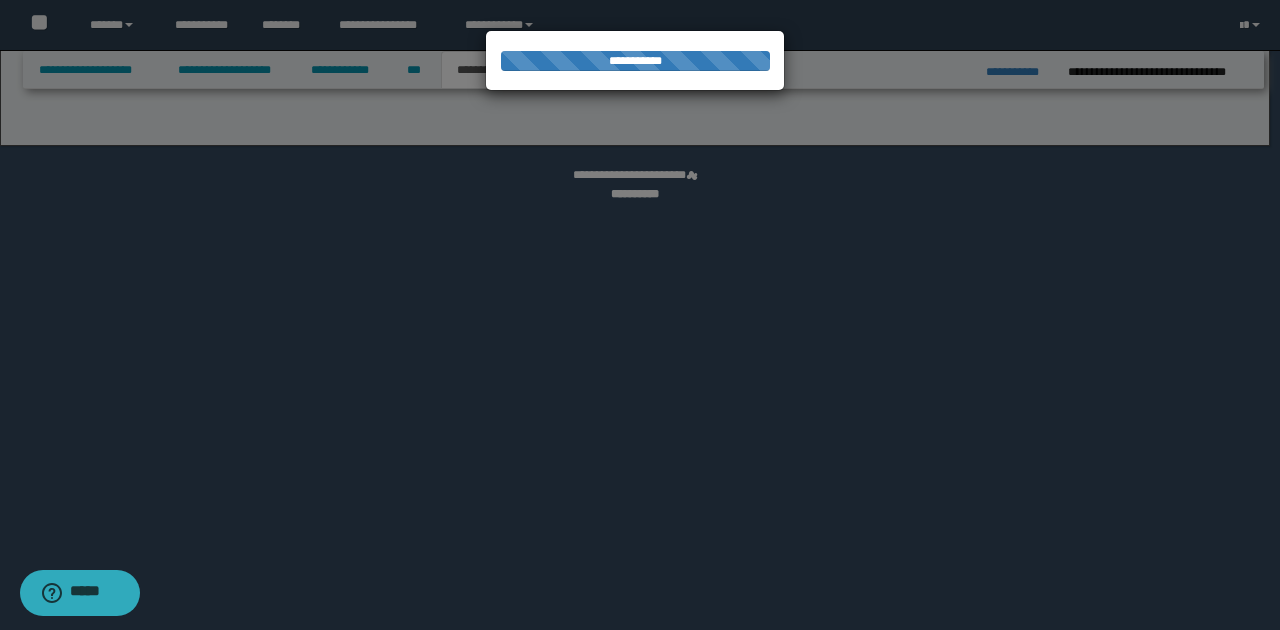 select on "*" 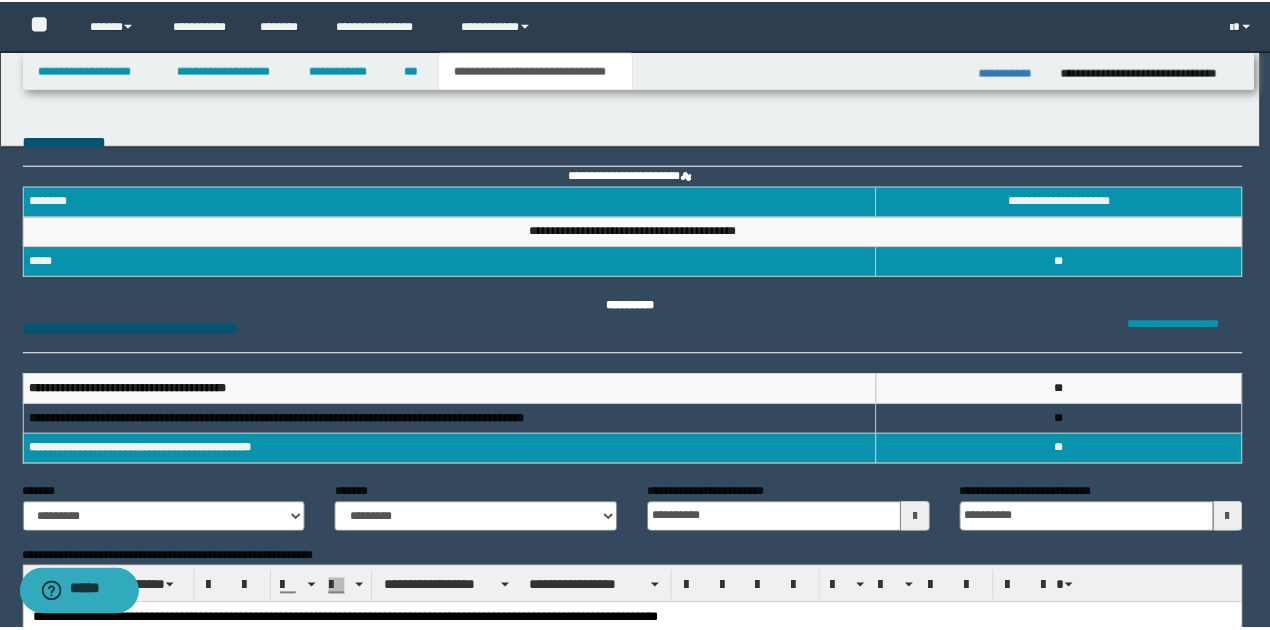 scroll, scrollTop: 0, scrollLeft: 0, axis: both 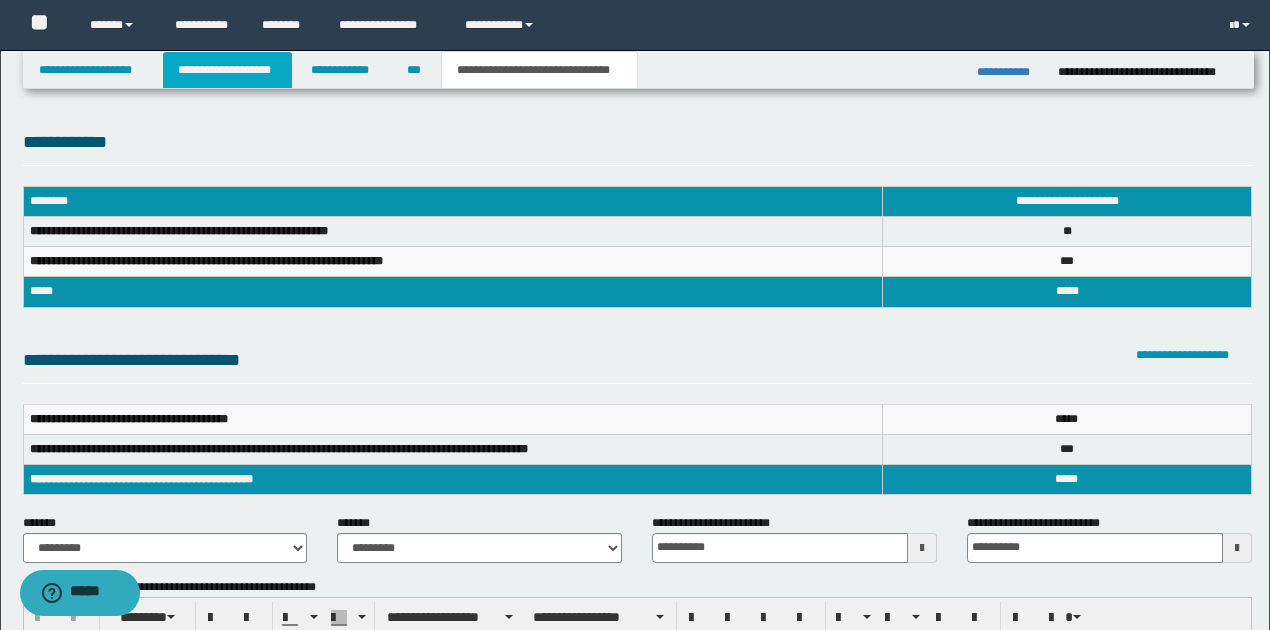 click on "**********" at bounding box center [227, 70] 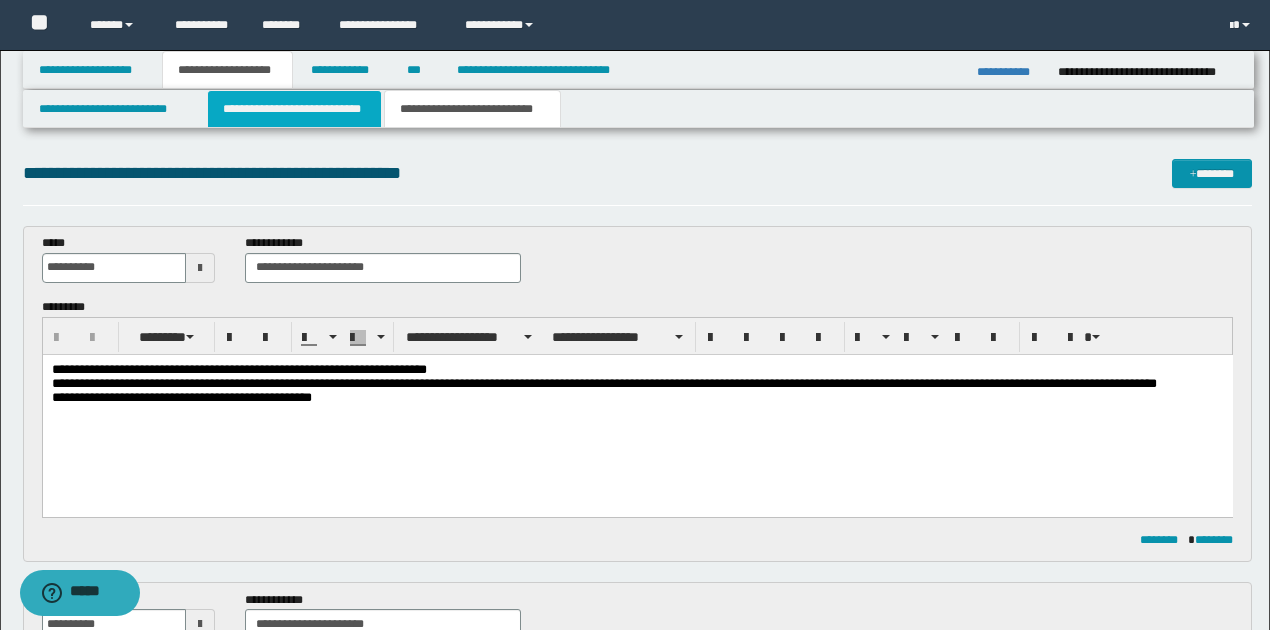 click on "**********" at bounding box center [294, 109] 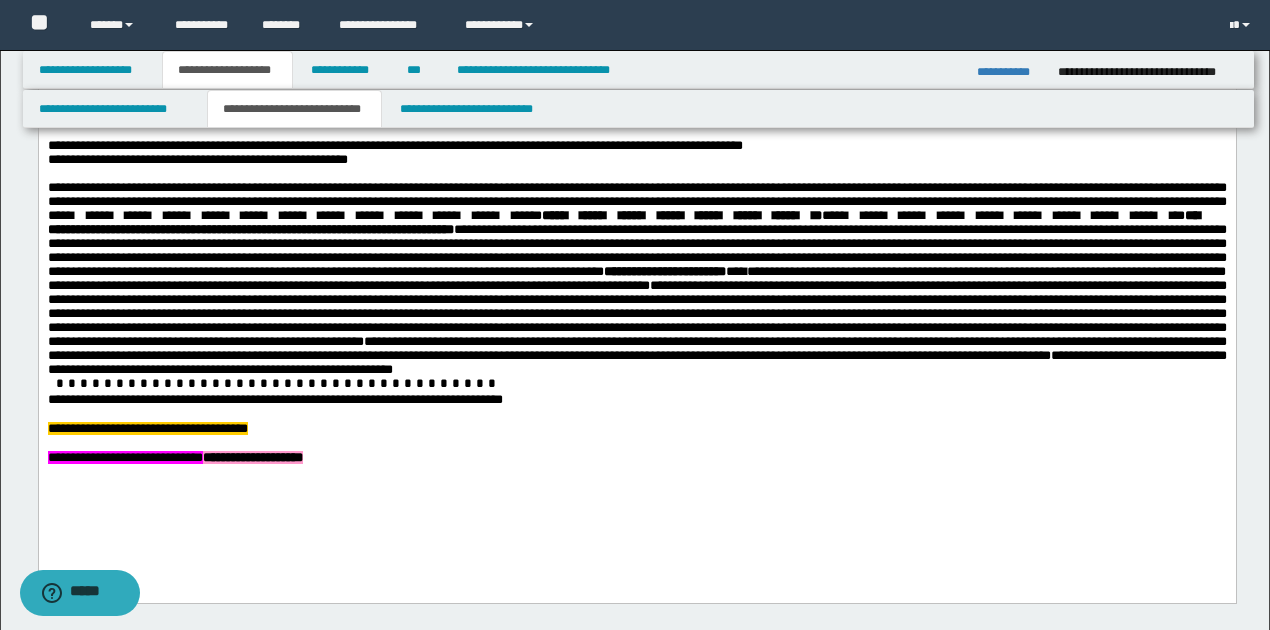 scroll, scrollTop: 1133, scrollLeft: 0, axis: vertical 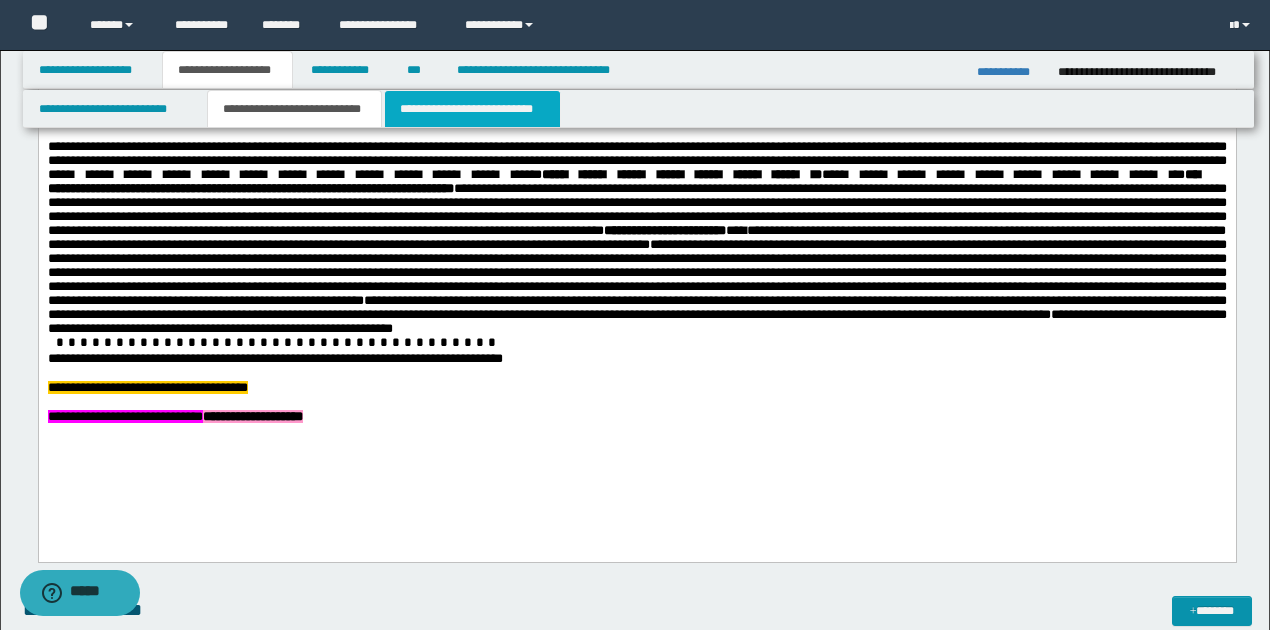click on "**********" at bounding box center [472, 109] 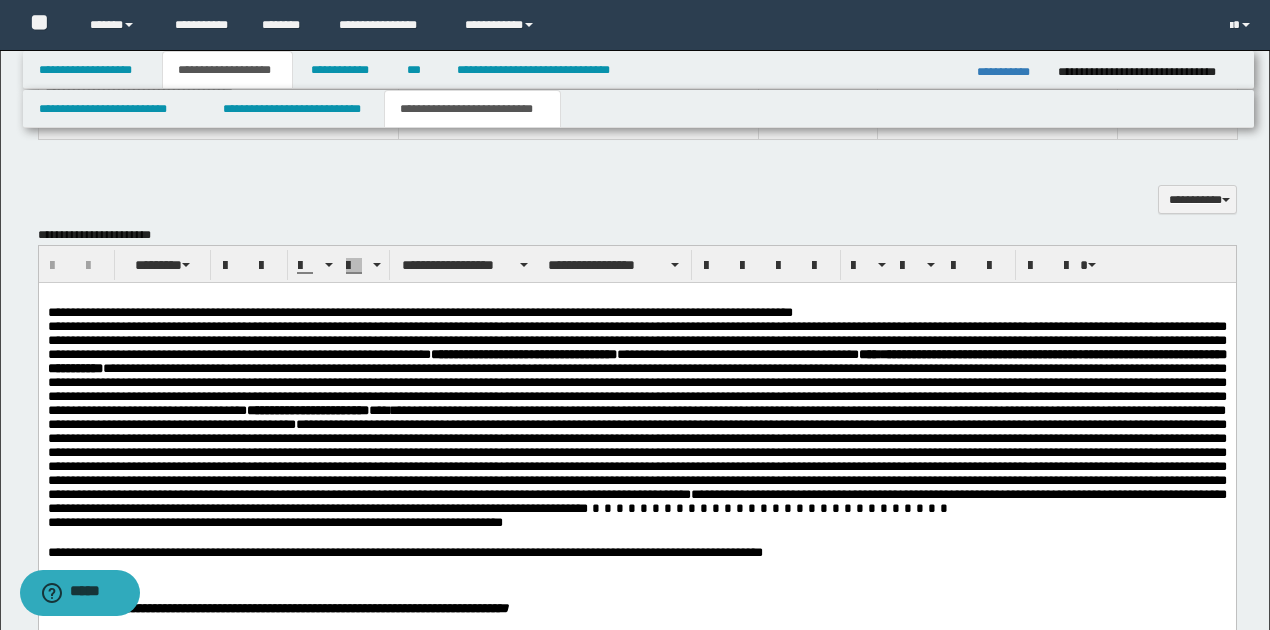 scroll, scrollTop: 1266, scrollLeft: 0, axis: vertical 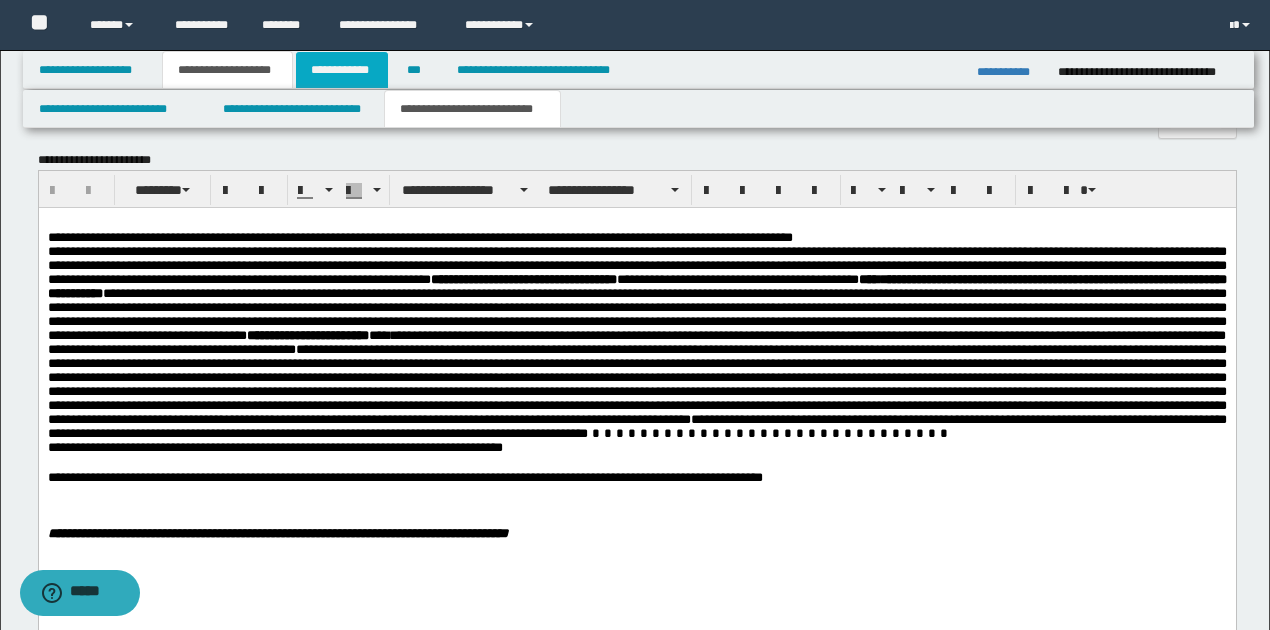 click on "**********" at bounding box center (342, 70) 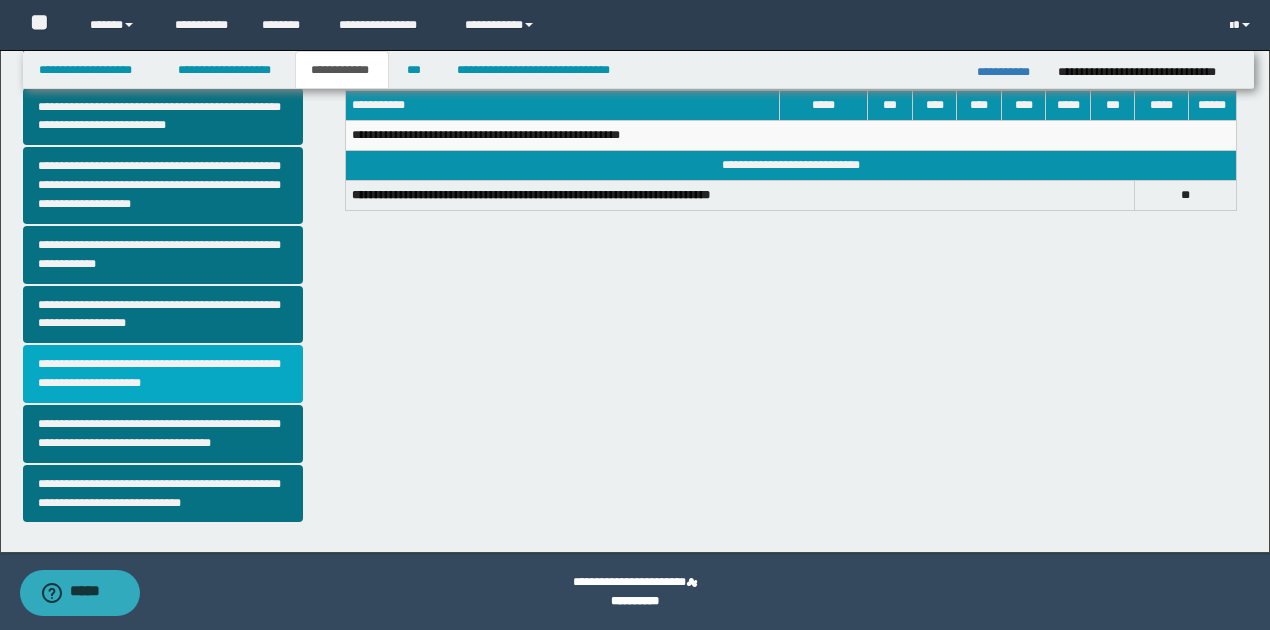 click on "**********" at bounding box center [163, 374] 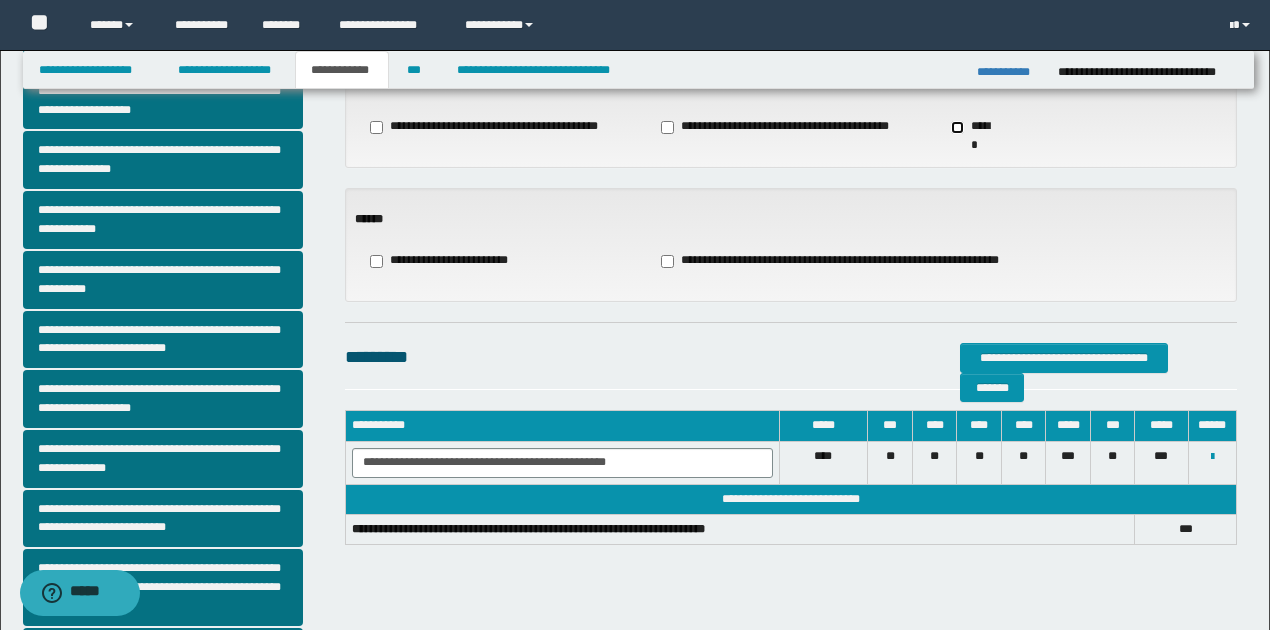 scroll, scrollTop: 133, scrollLeft: 0, axis: vertical 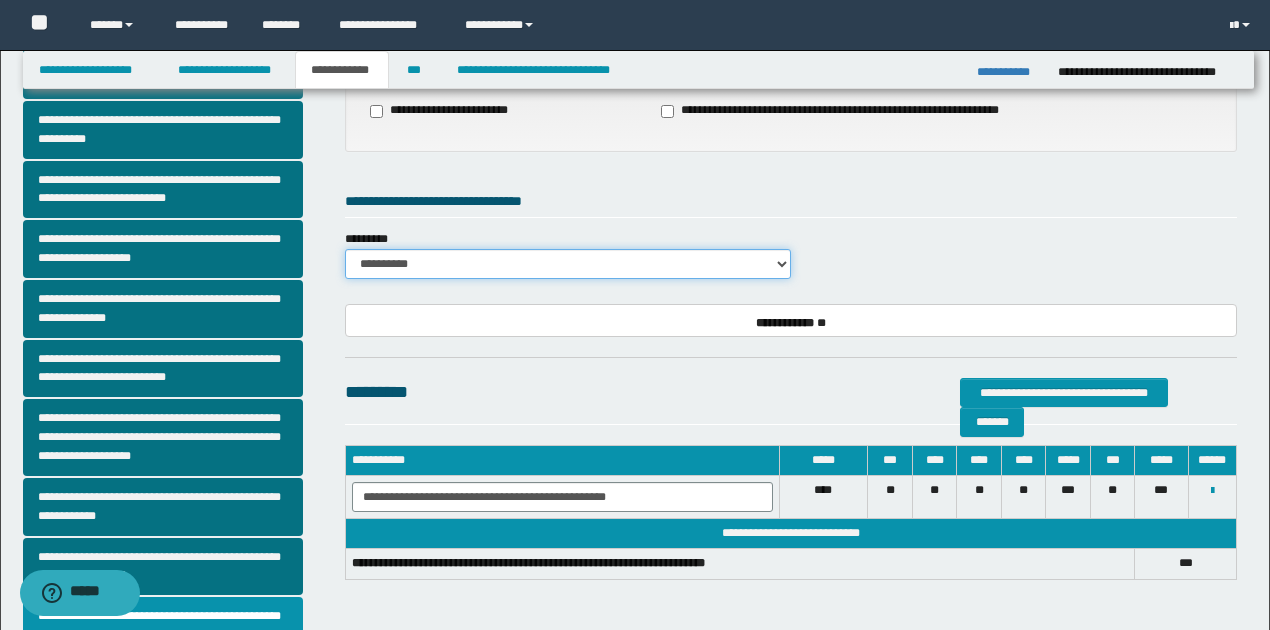 click on "**********" at bounding box center (568, 264) 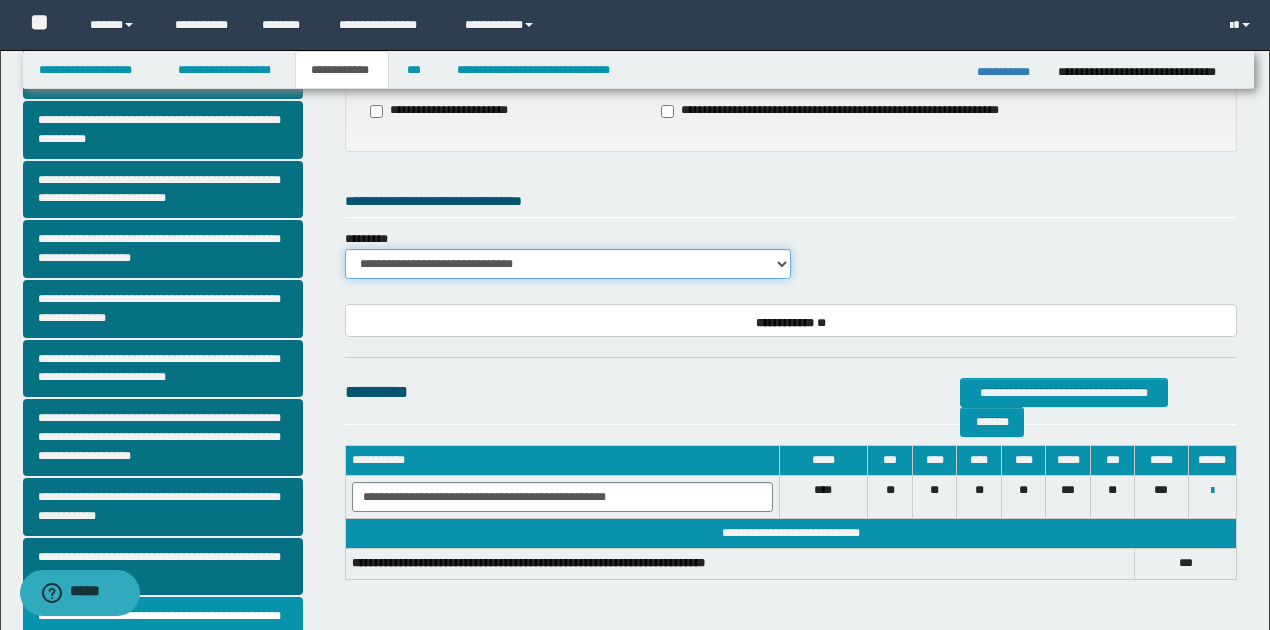 click on "**********" at bounding box center [568, 264] 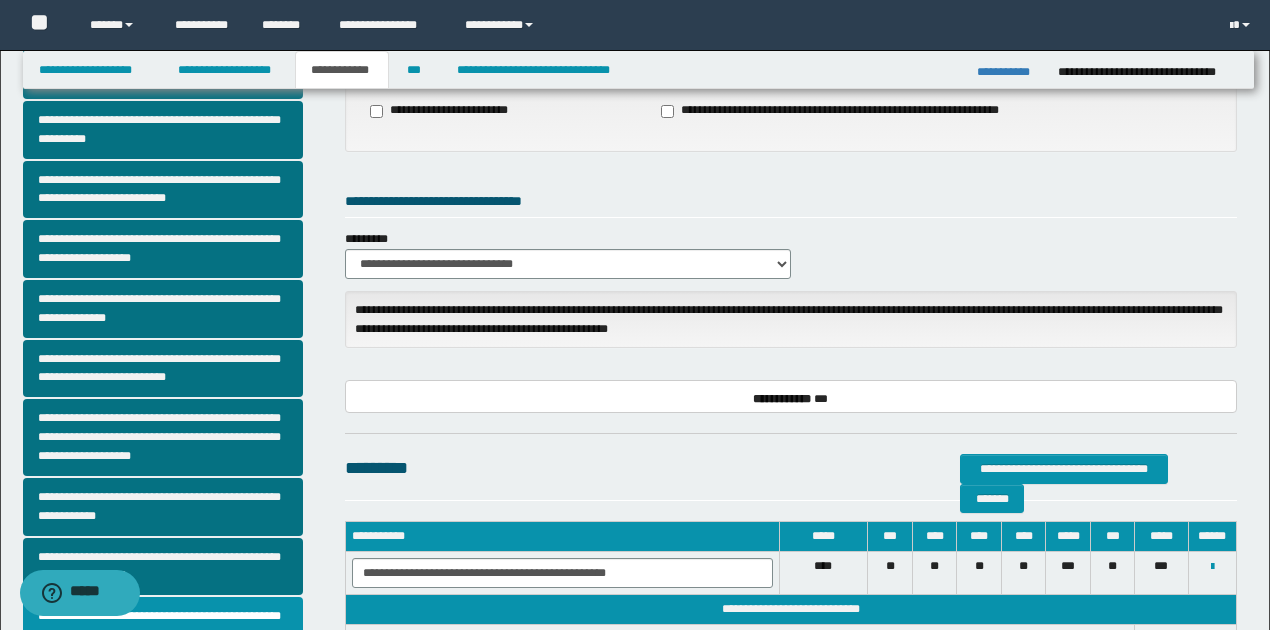 click on "**********" at bounding box center [791, 254] 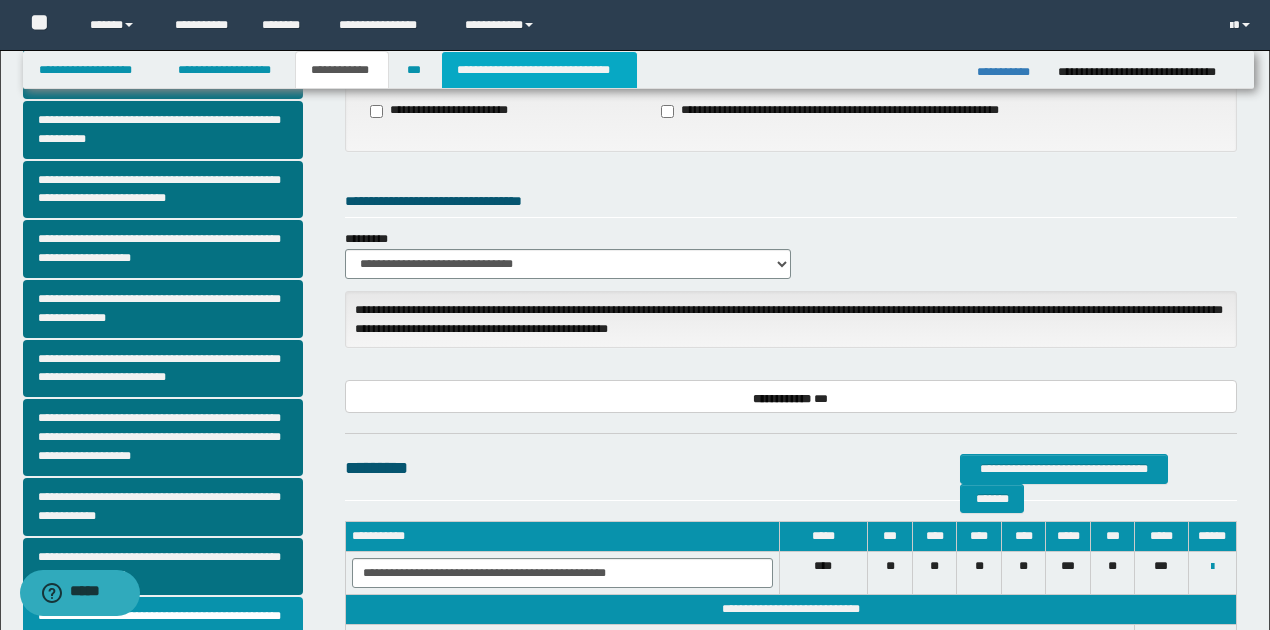 click on "**********" at bounding box center [539, 70] 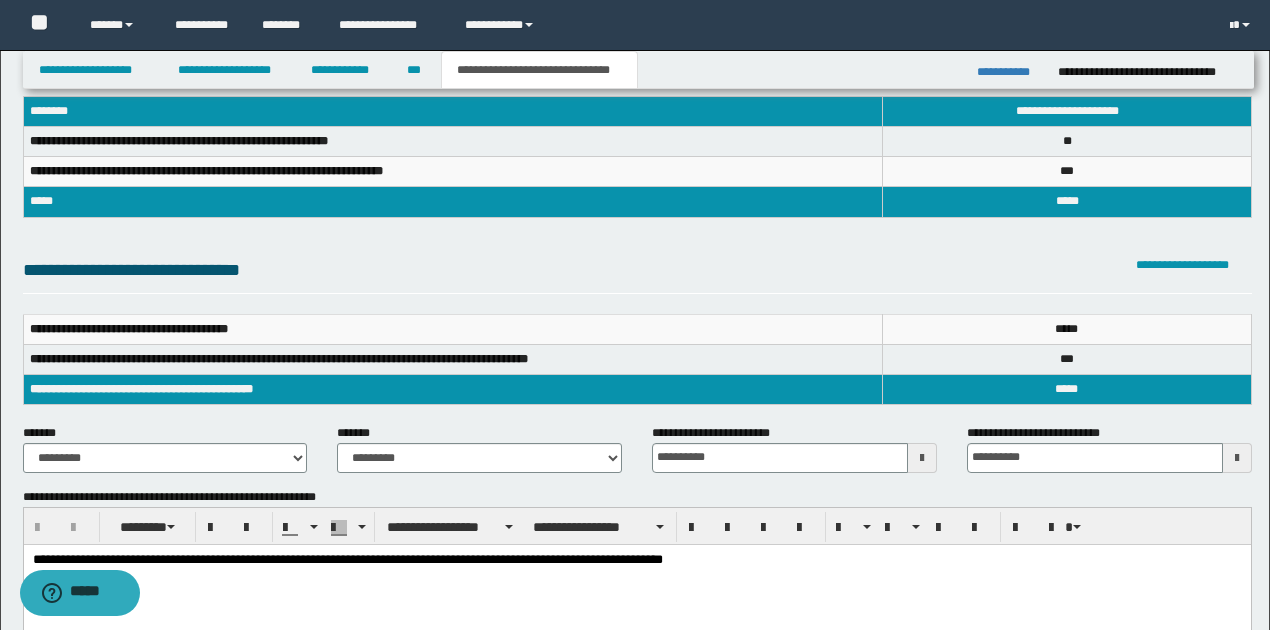 scroll, scrollTop: 66, scrollLeft: 0, axis: vertical 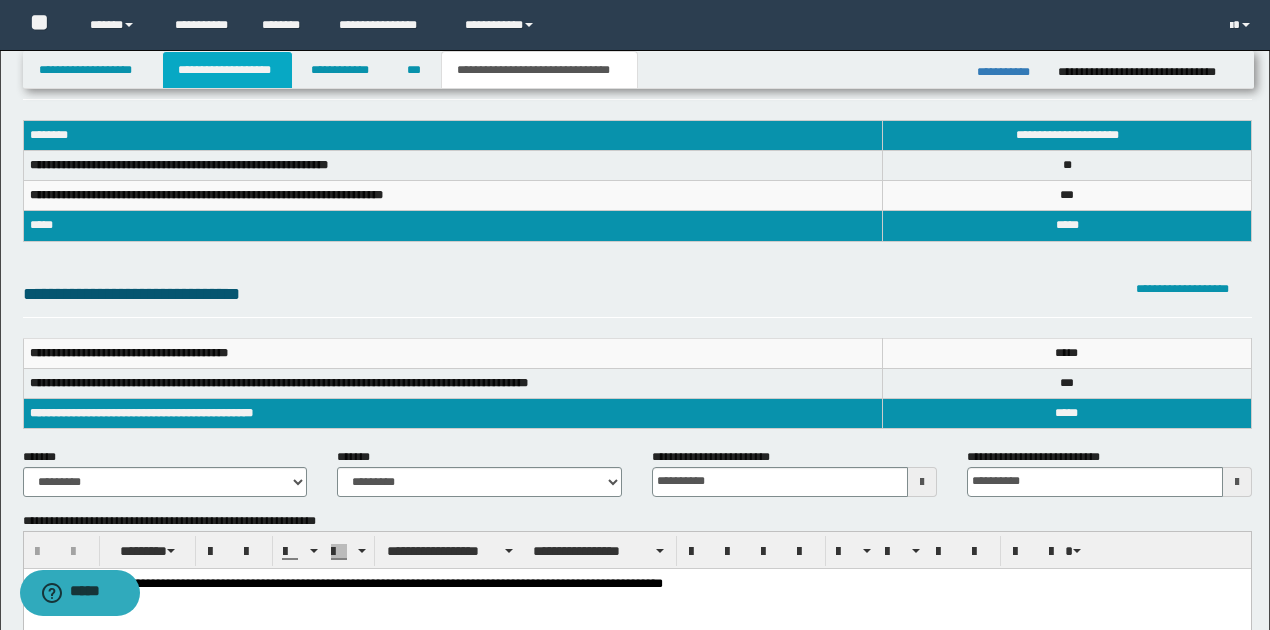 click on "**********" at bounding box center (227, 70) 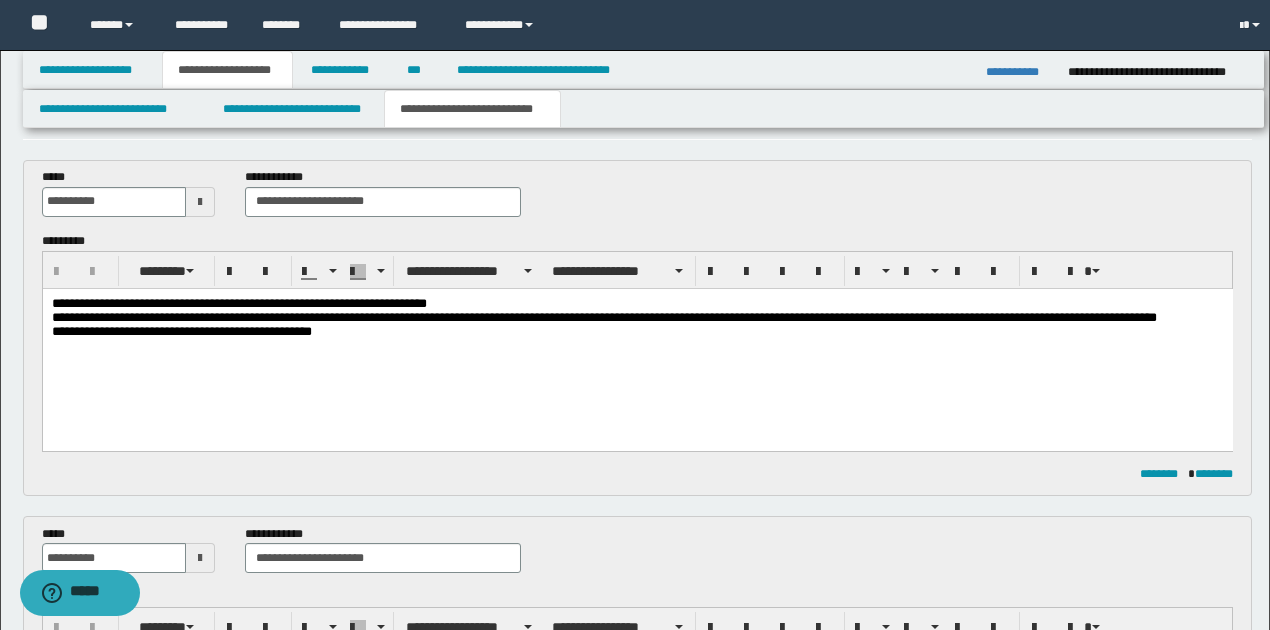 scroll, scrollTop: 97, scrollLeft: 0, axis: vertical 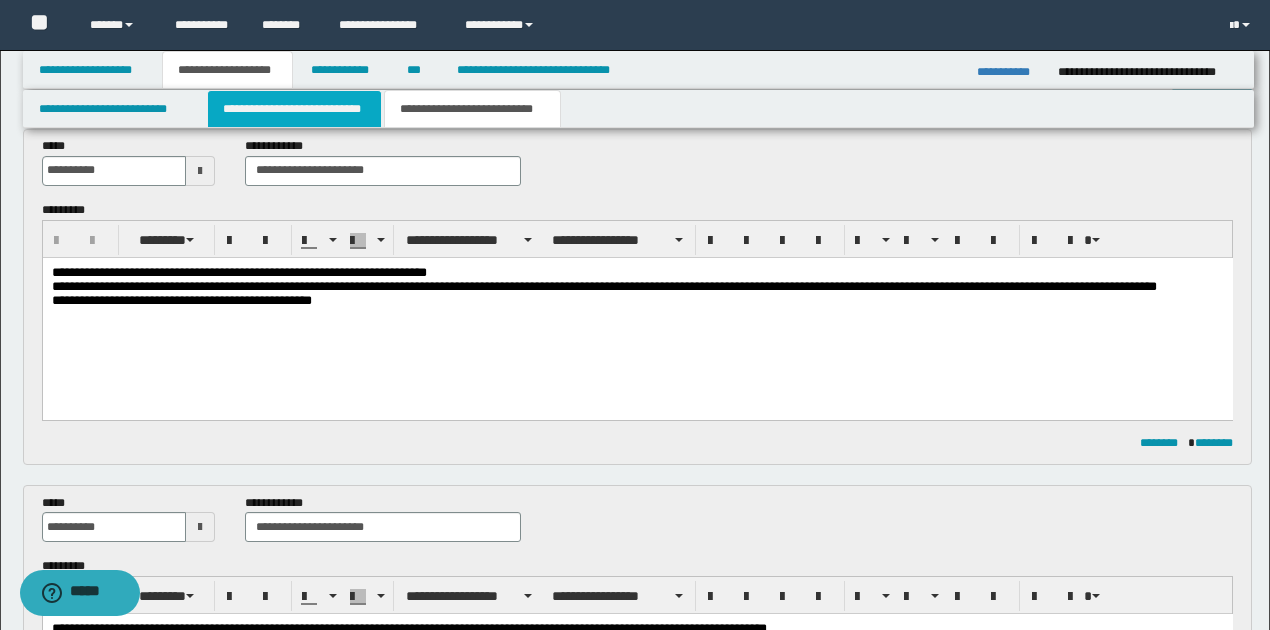 click on "**********" at bounding box center (294, 109) 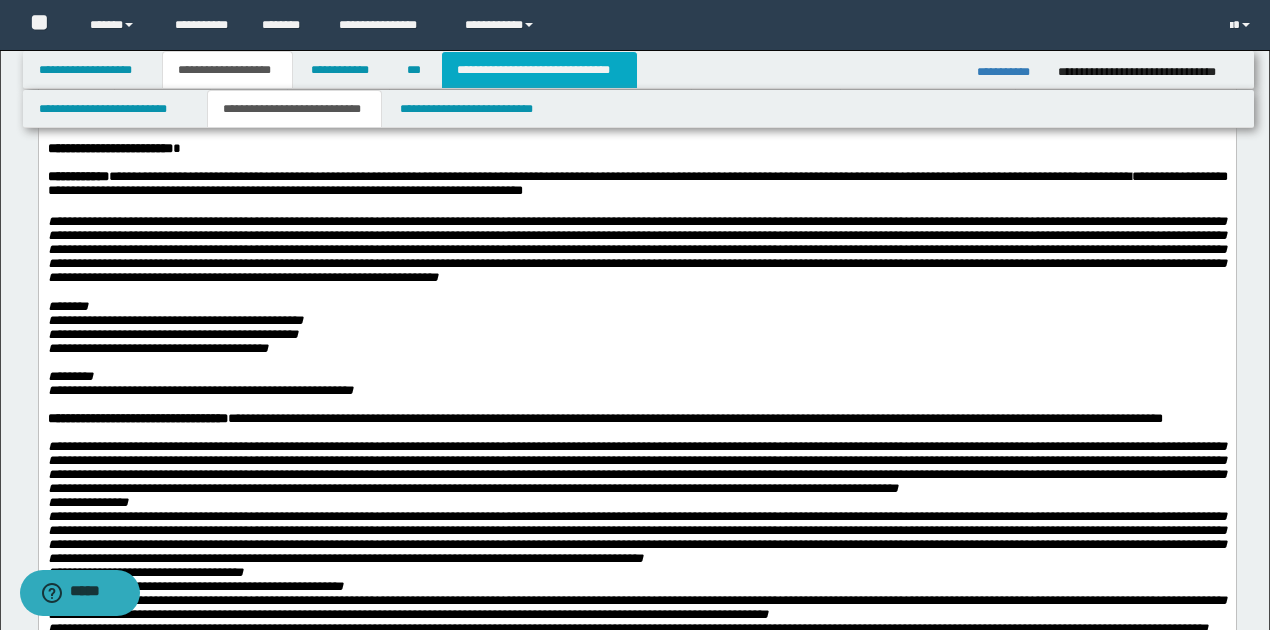 click on "**********" at bounding box center [539, 70] 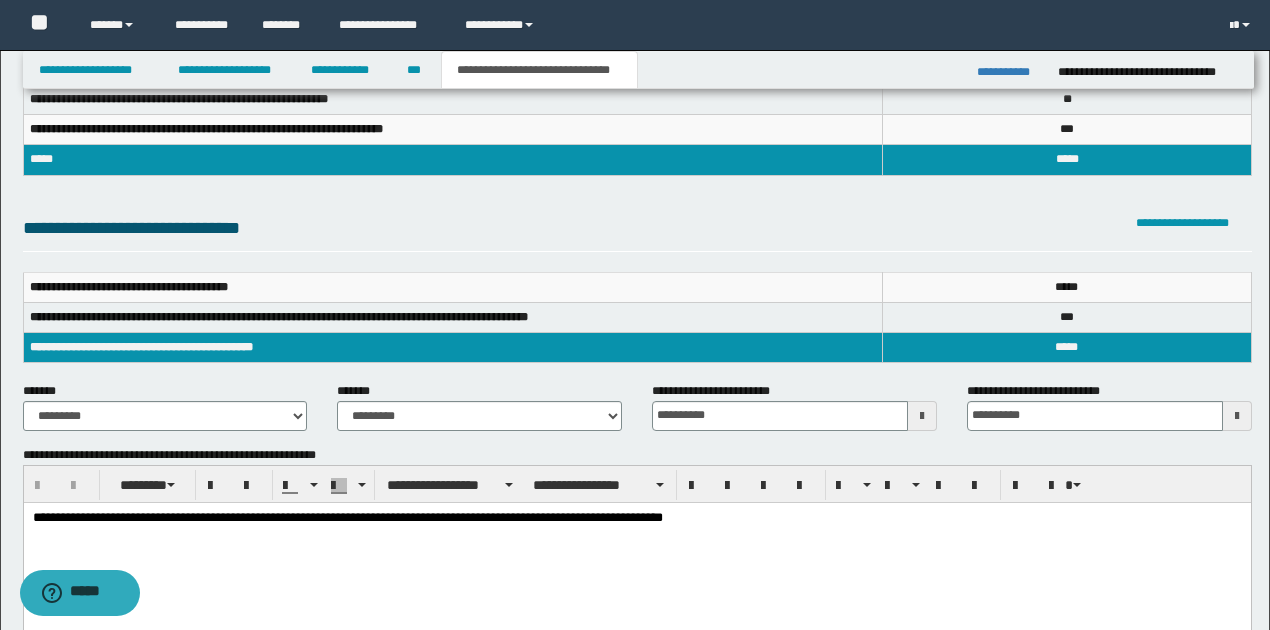 scroll, scrollTop: 133, scrollLeft: 0, axis: vertical 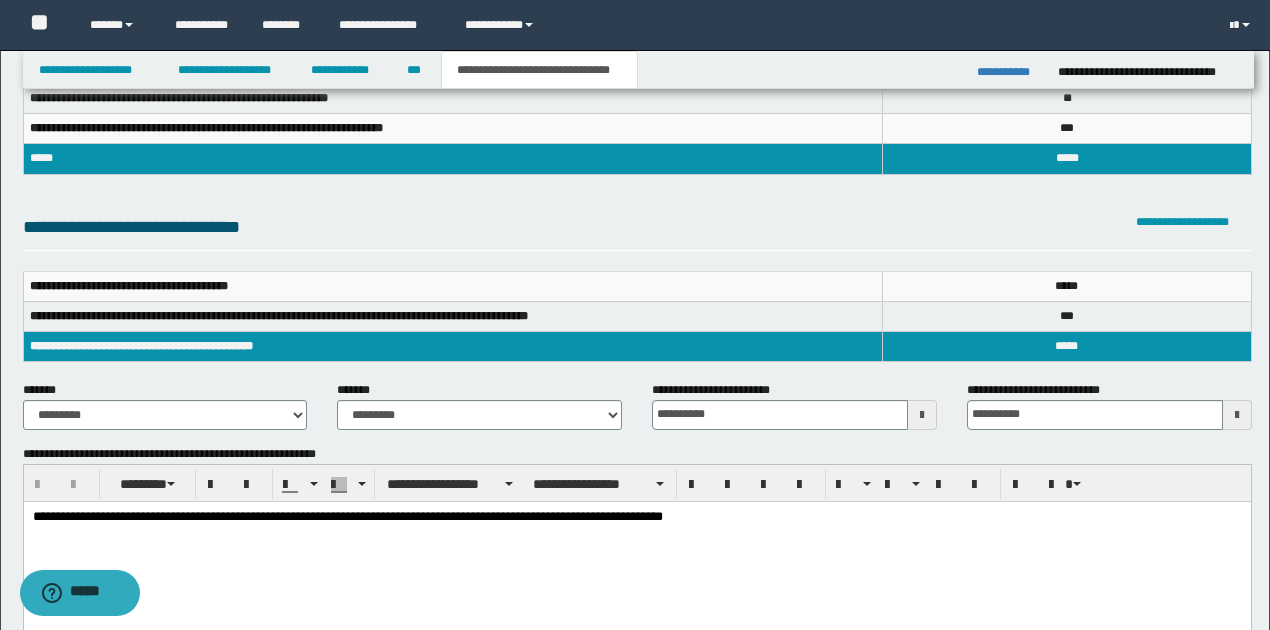 click on "**********" at bounding box center (637, 516) 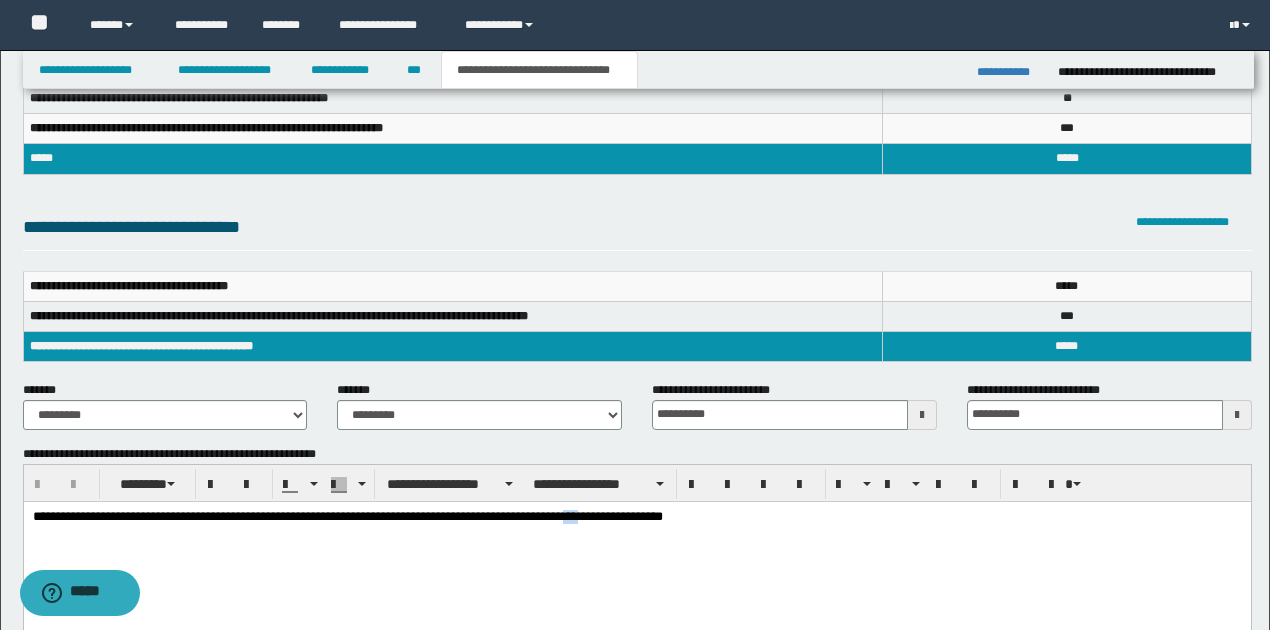 click on "**********" at bounding box center (637, 516) 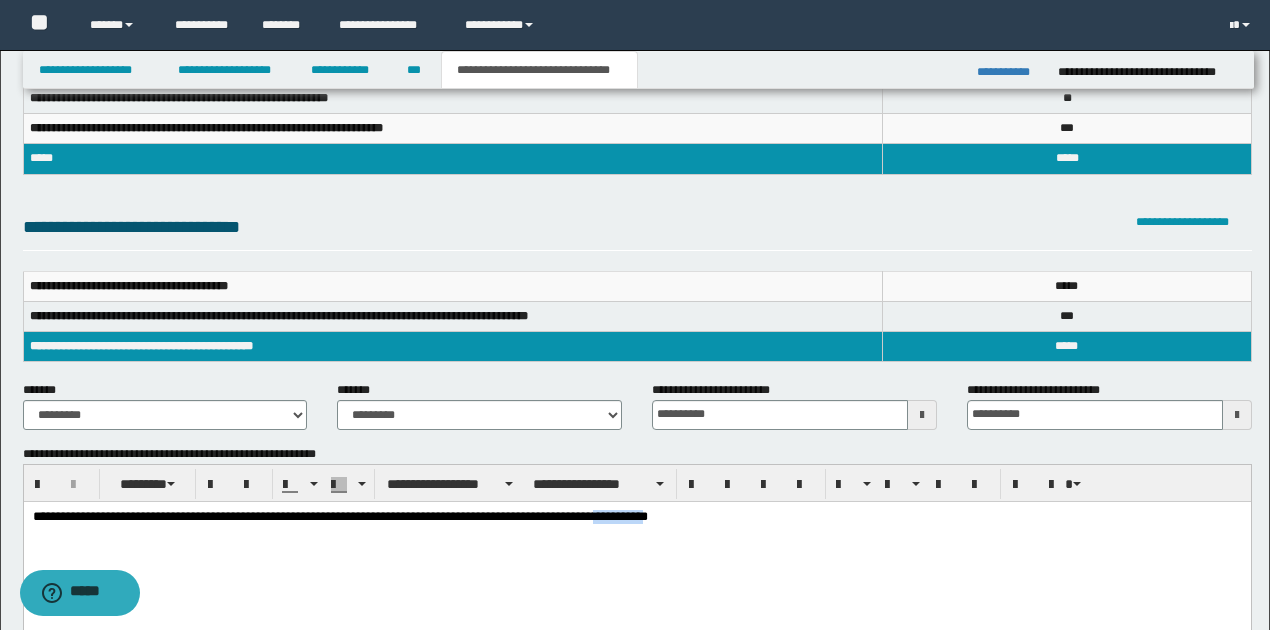 drag, startPoint x: 632, startPoint y: 517, endPoint x: 679, endPoint y: 522, distance: 47.26521 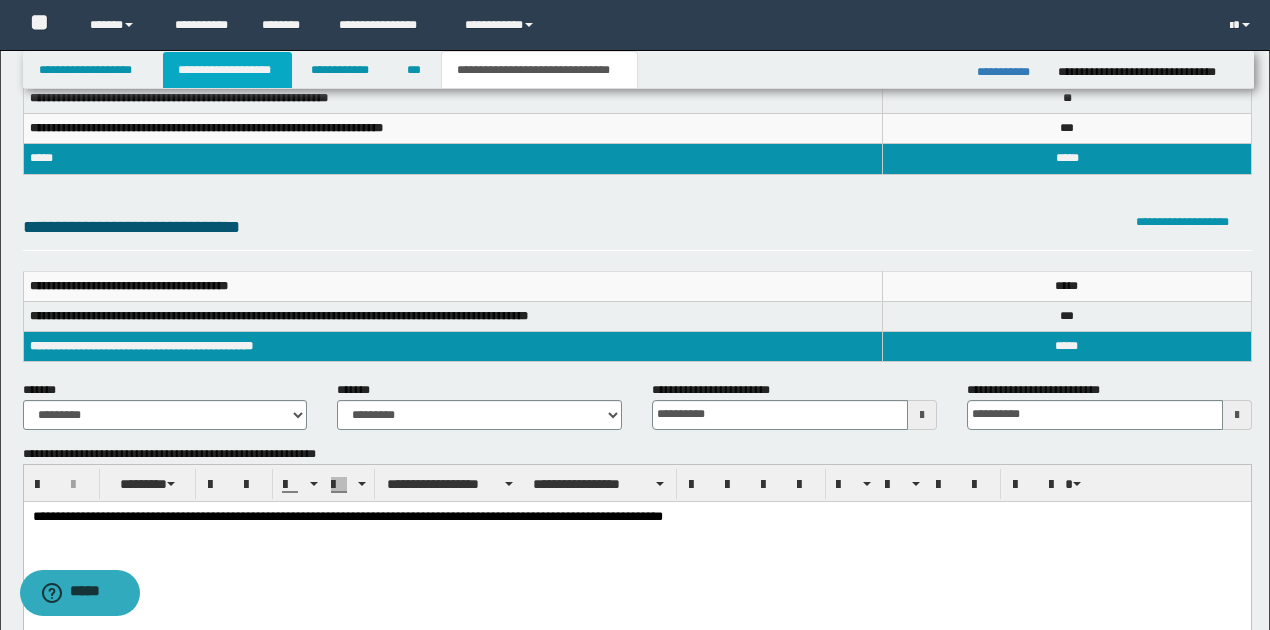 click on "**********" at bounding box center (227, 70) 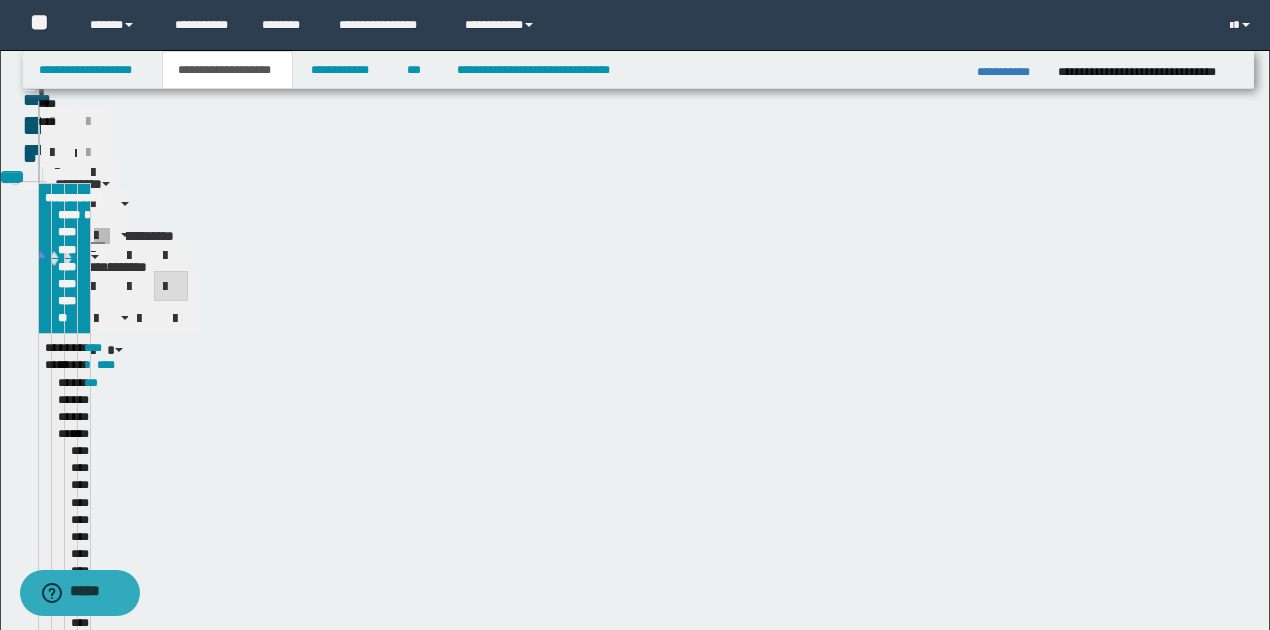 scroll, scrollTop: 164, scrollLeft: 0, axis: vertical 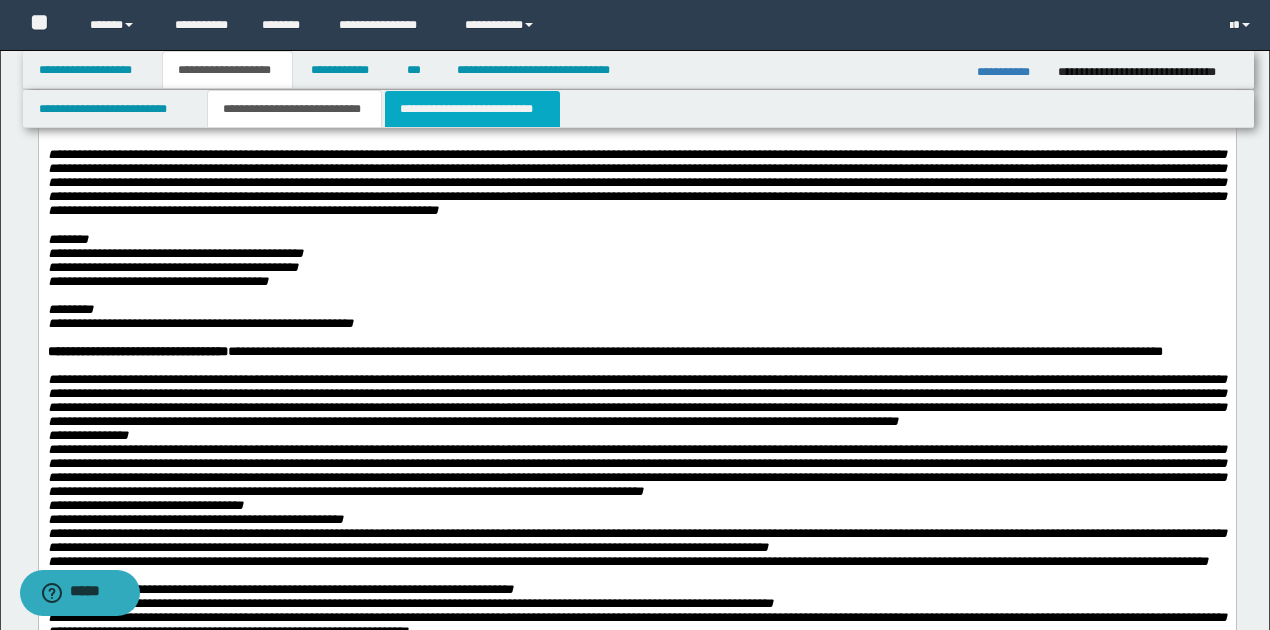 click on "**********" at bounding box center (472, 109) 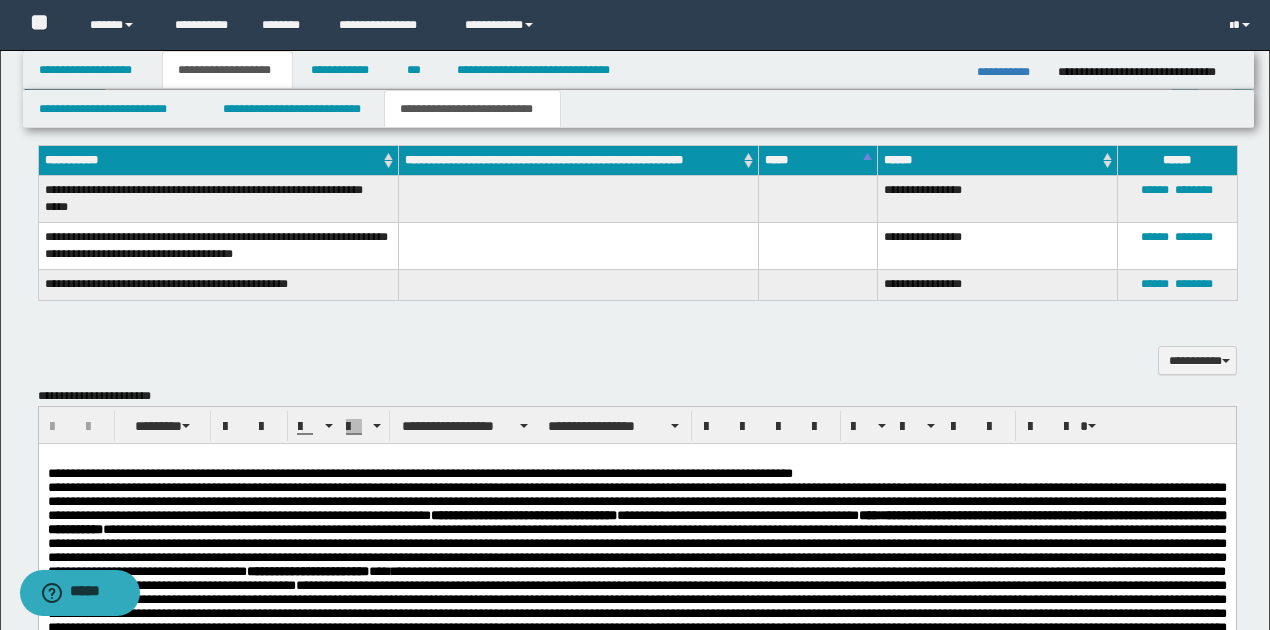 scroll, scrollTop: 1364, scrollLeft: 0, axis: vertical 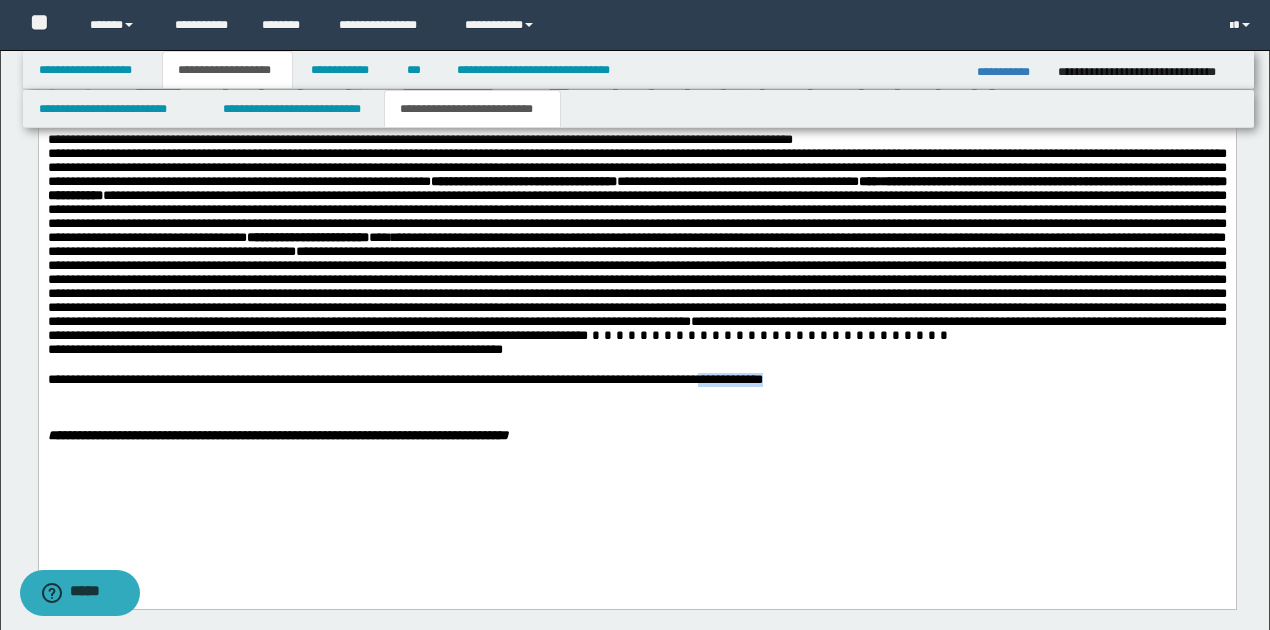 drag, startPoint x: 737, startPoint y: 417, endPoint x: 816, endPoint y: 417, distance: 79 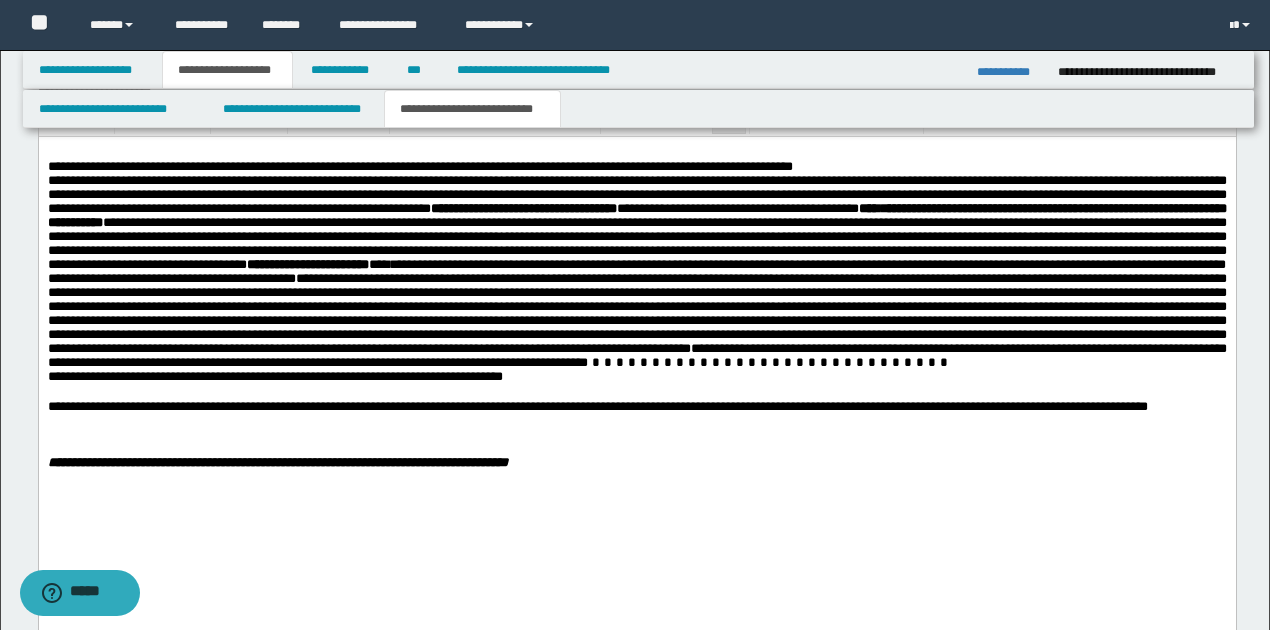 scroll, scrollTop: 1364, scrollLeft: 0, axis: vertical 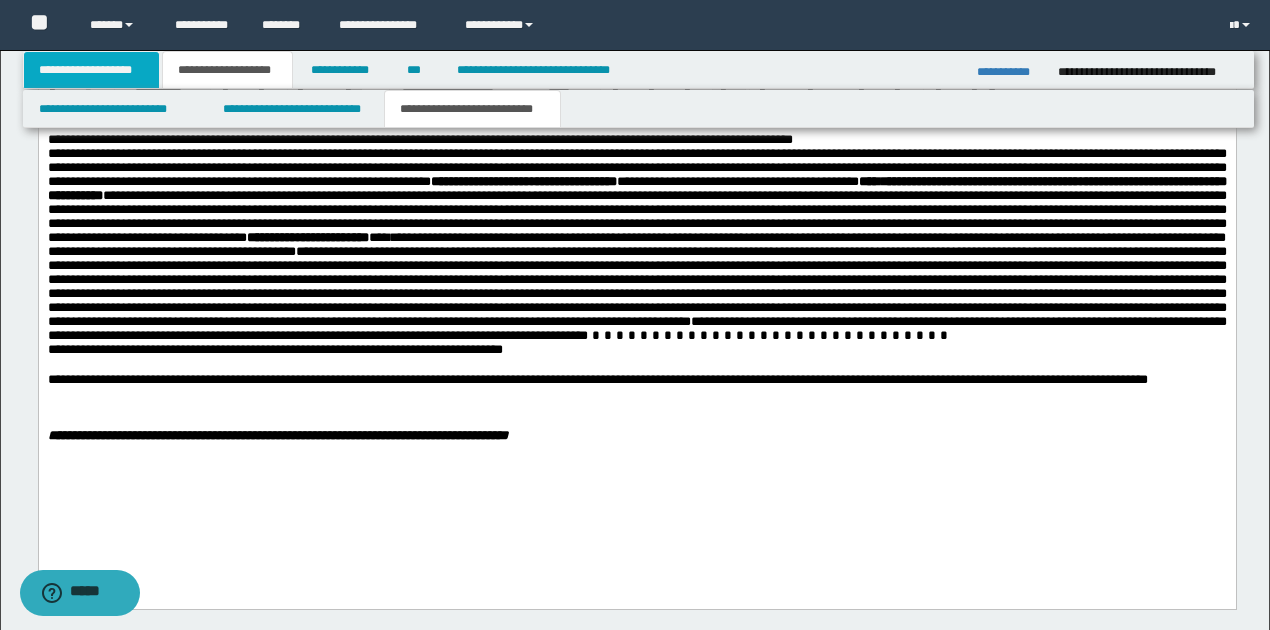 click on "**********" at bounding box center (92, 70) 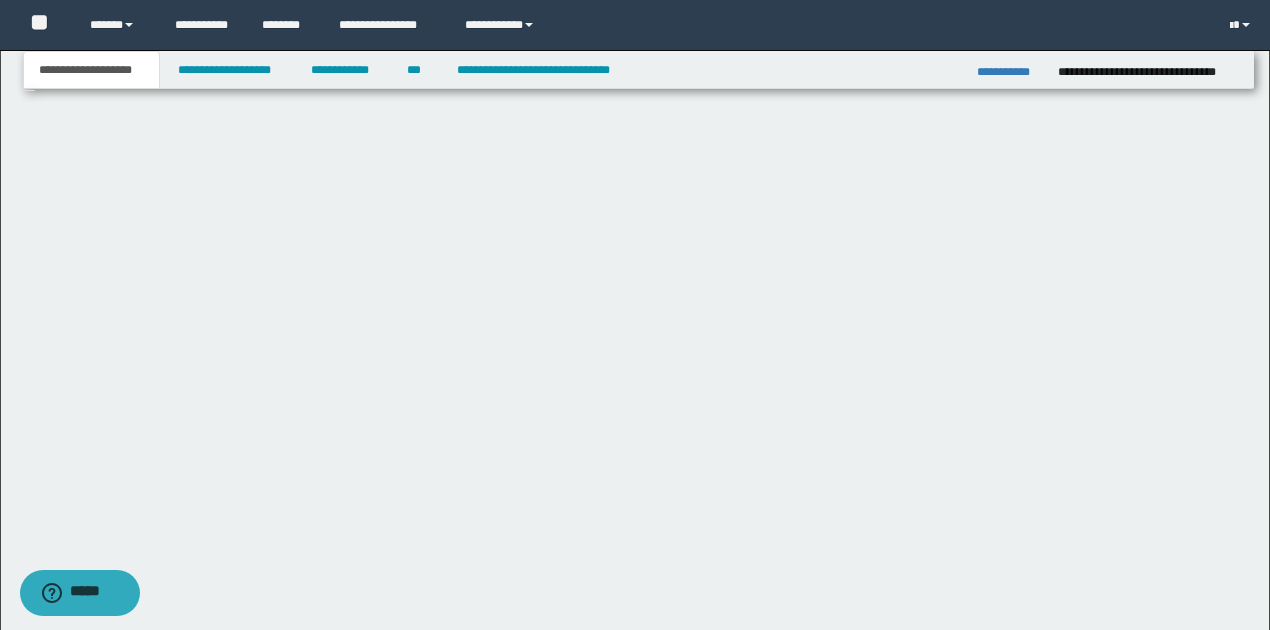 scroll, scrollTop: 252, scrollLeft: 0, axis: vertical 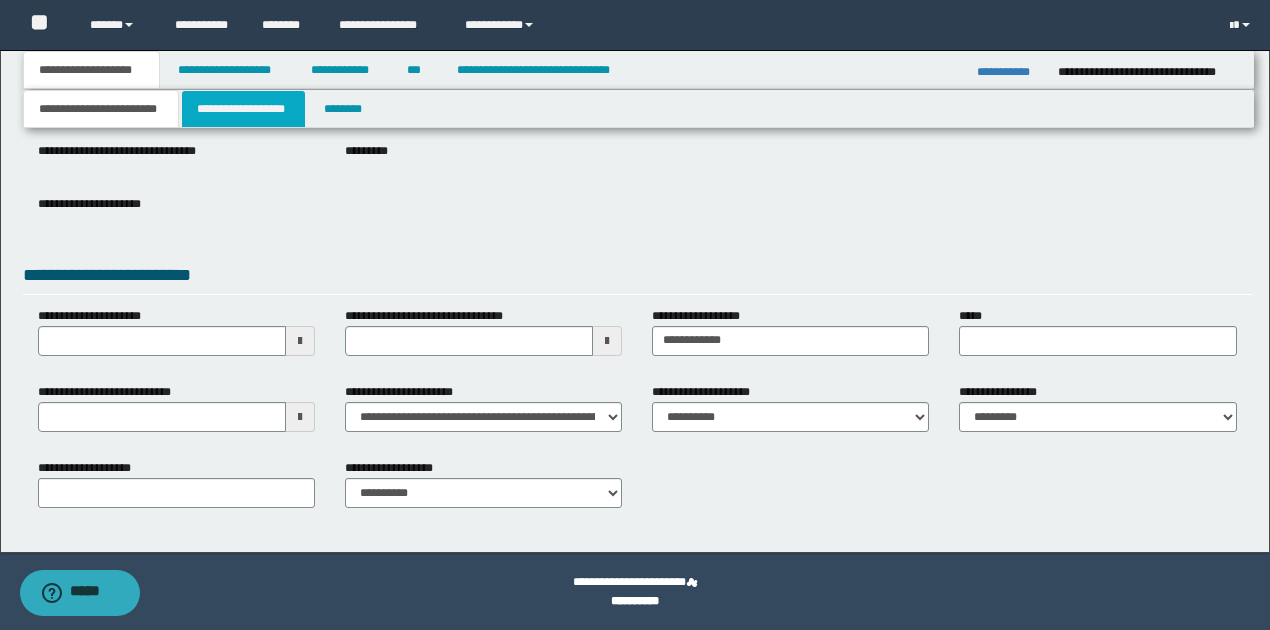 click on "**********" at bounding box center [243, 109] 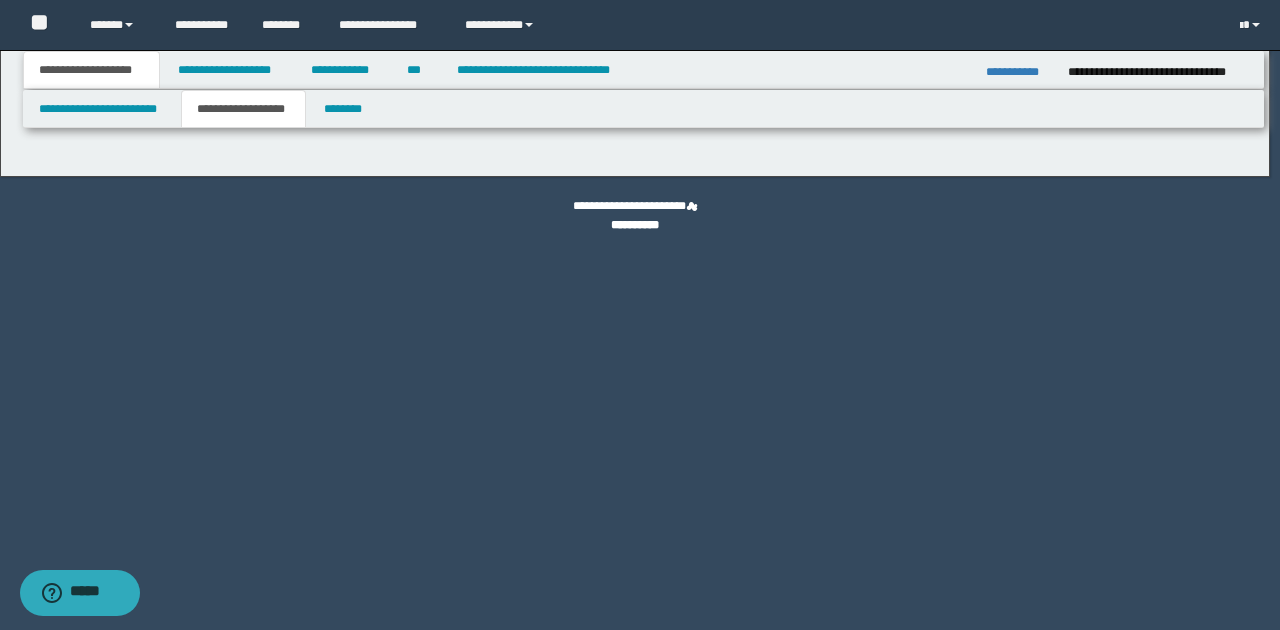 type on "********" 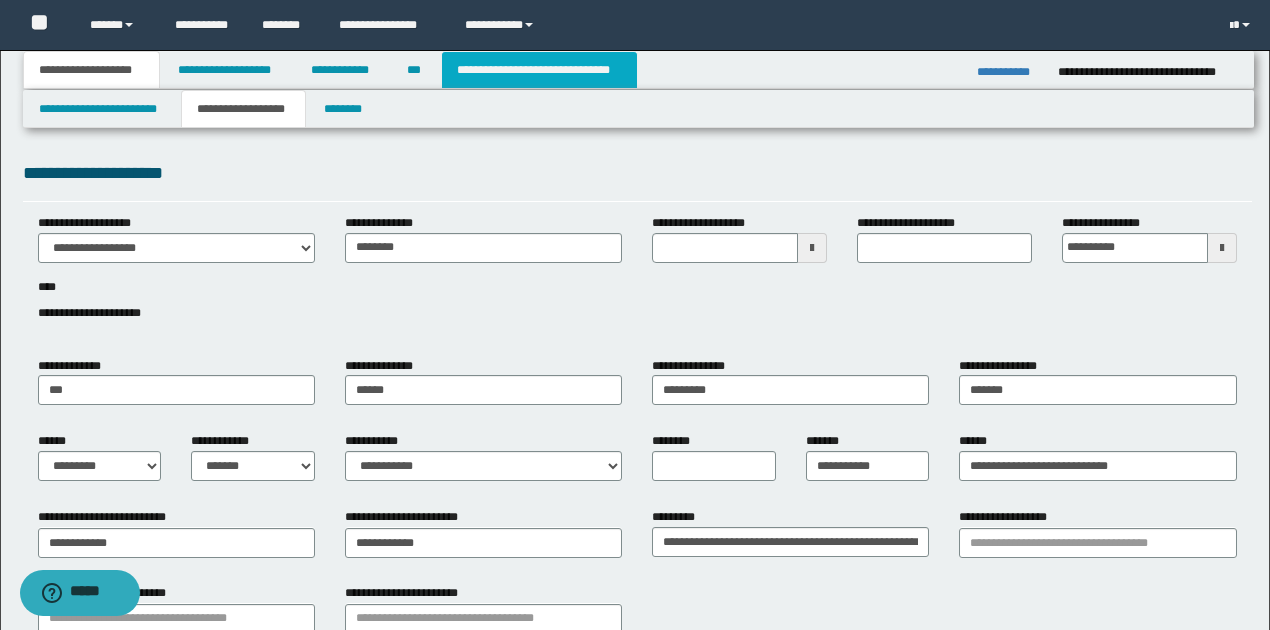 click on "**********" at bounding box center (539, 70) 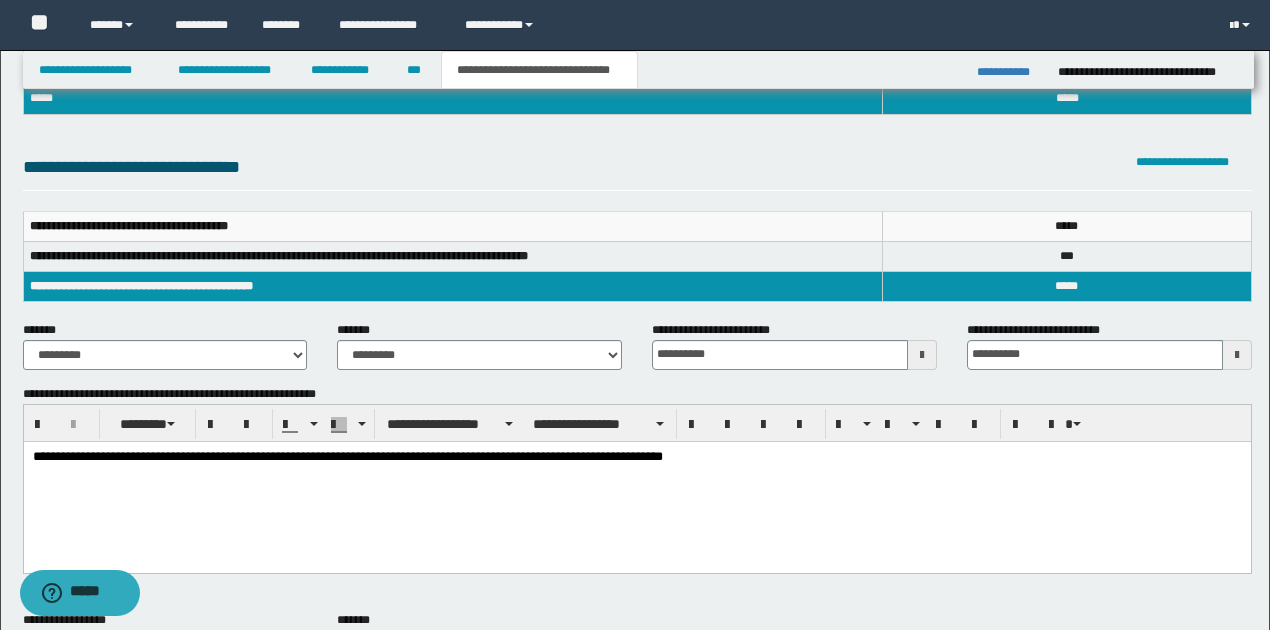 scroll, scrollTop: 200, scrollLeft: 0, axis: vertical 